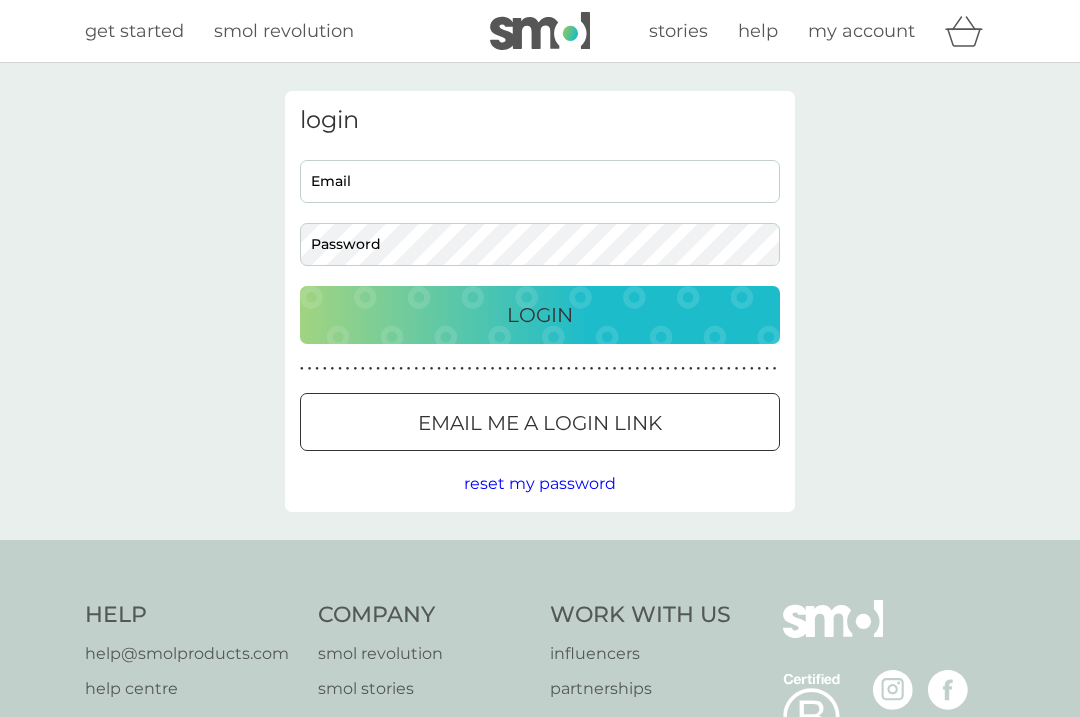 scroll, scrollTop: 0, scrollLeft: 0, axis: both 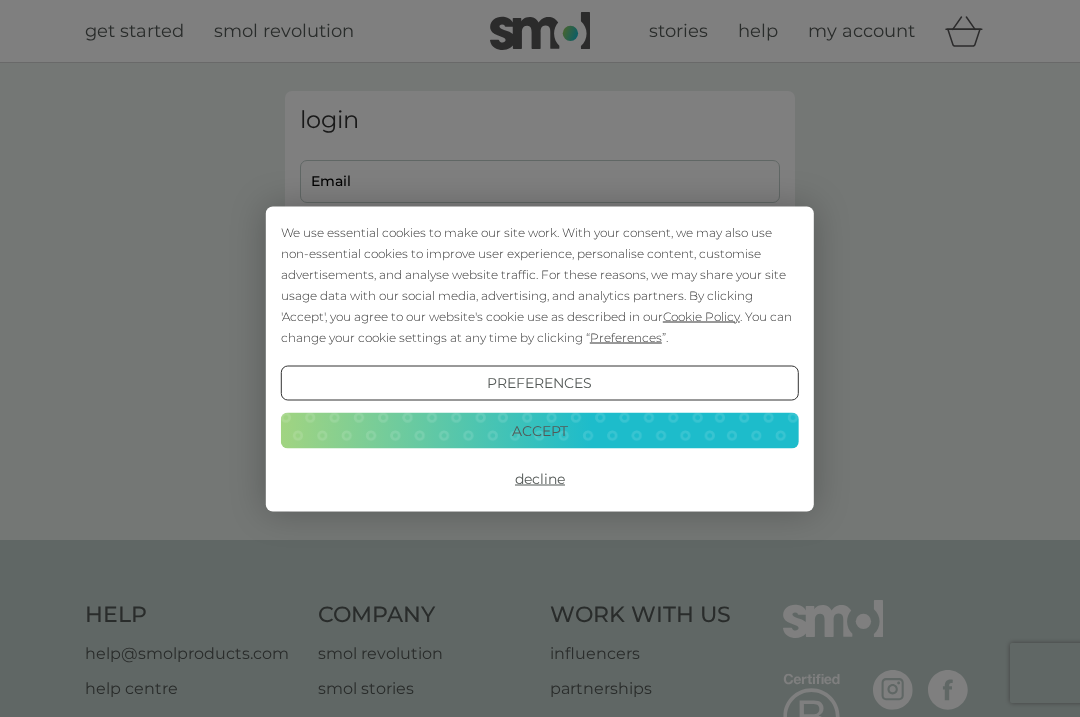 click on "Accept" at bounding box center [540, 431] 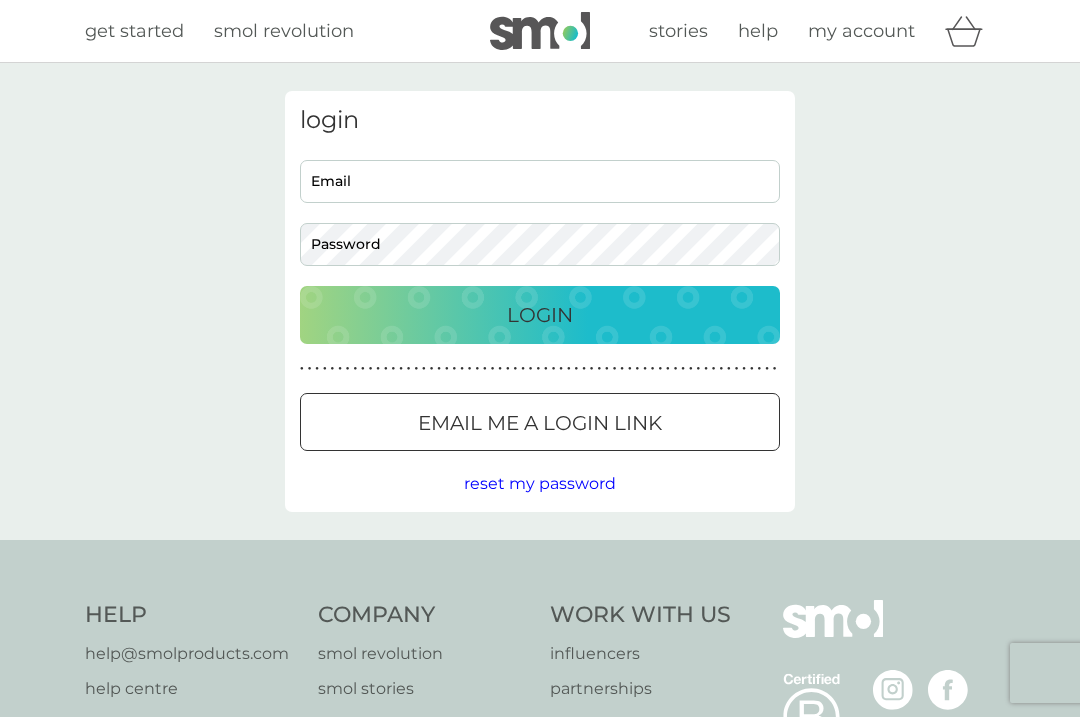 scroll, scrollTop: 0, scrollLeft: 0, axis: both 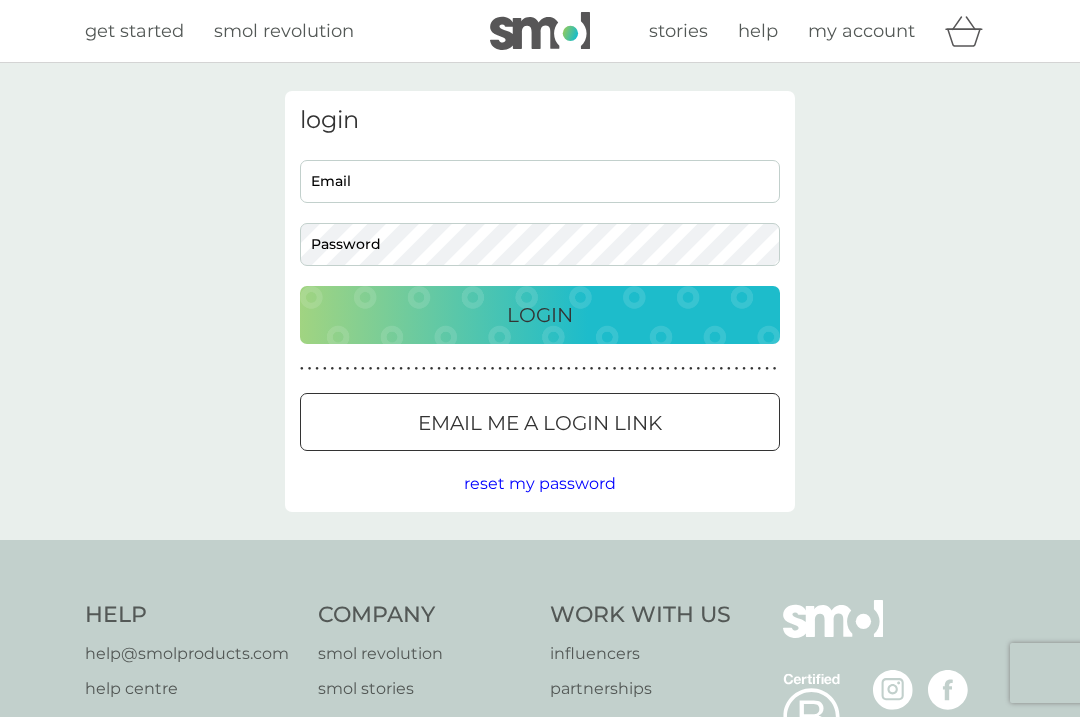 click on "Email" at bounding box center [540, 181] 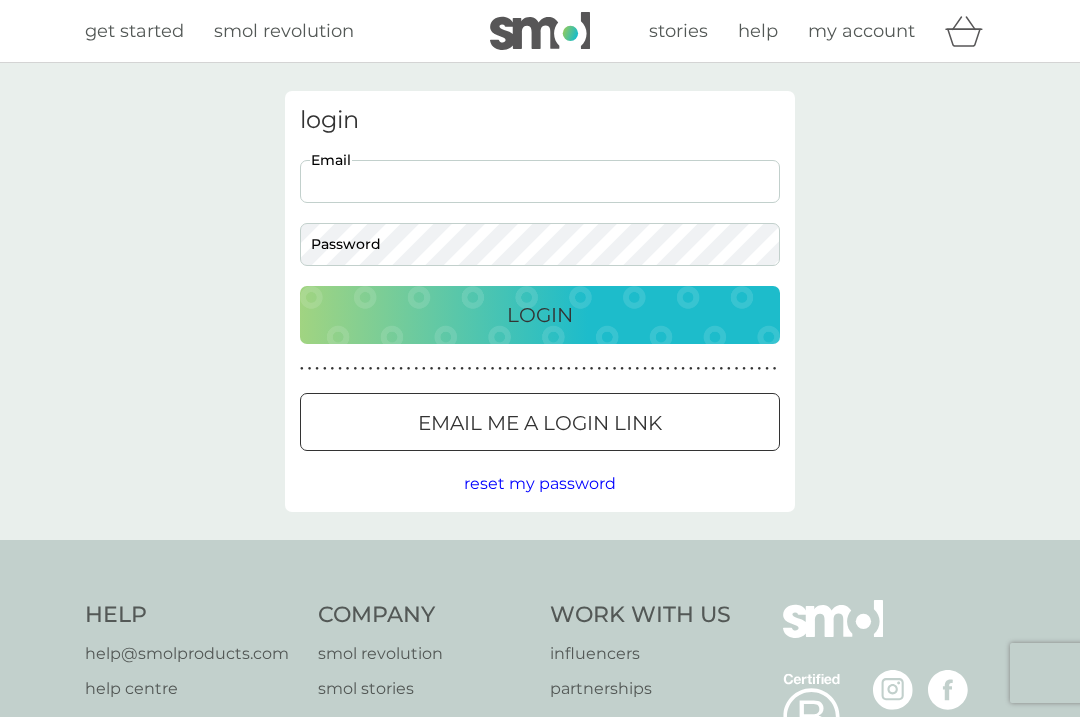 type on "curry.g@icloud.com" 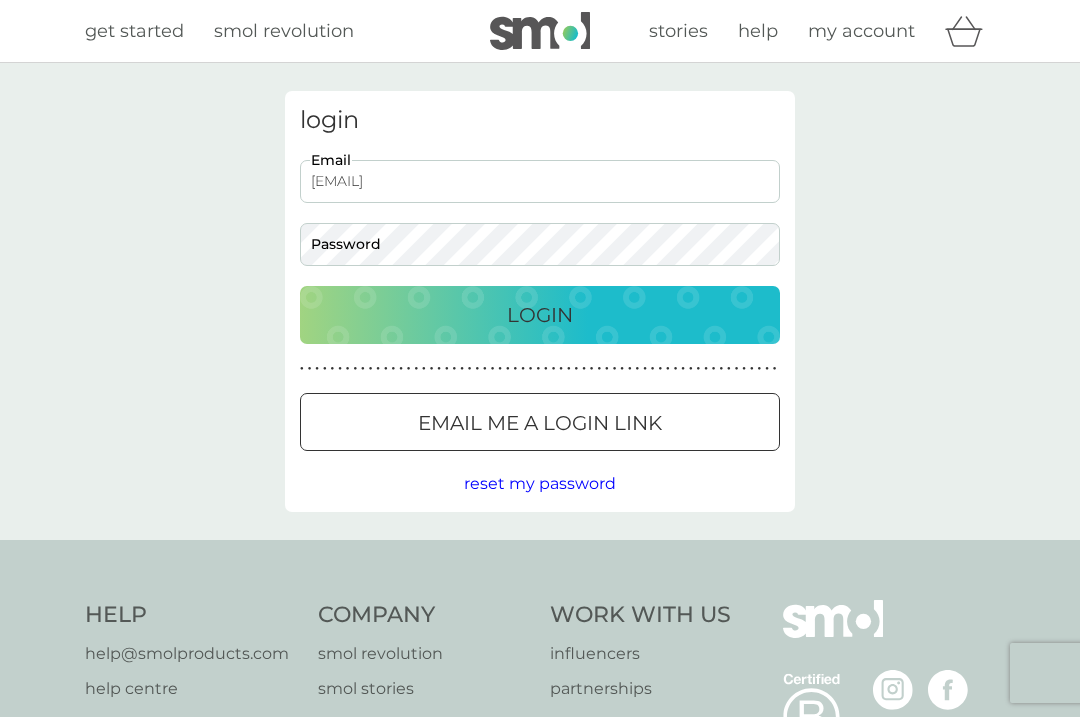 click on "Login" at bounding box center (540, 315) 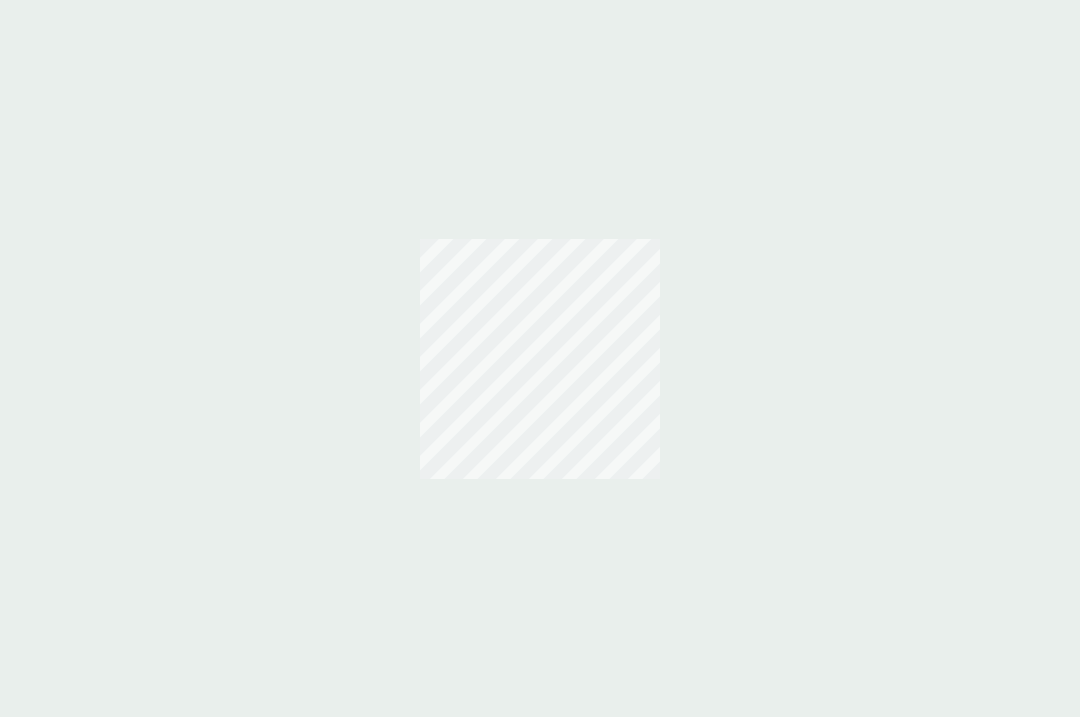 scroll, scrollTop: 0, scrollLeft: 0, axis: both 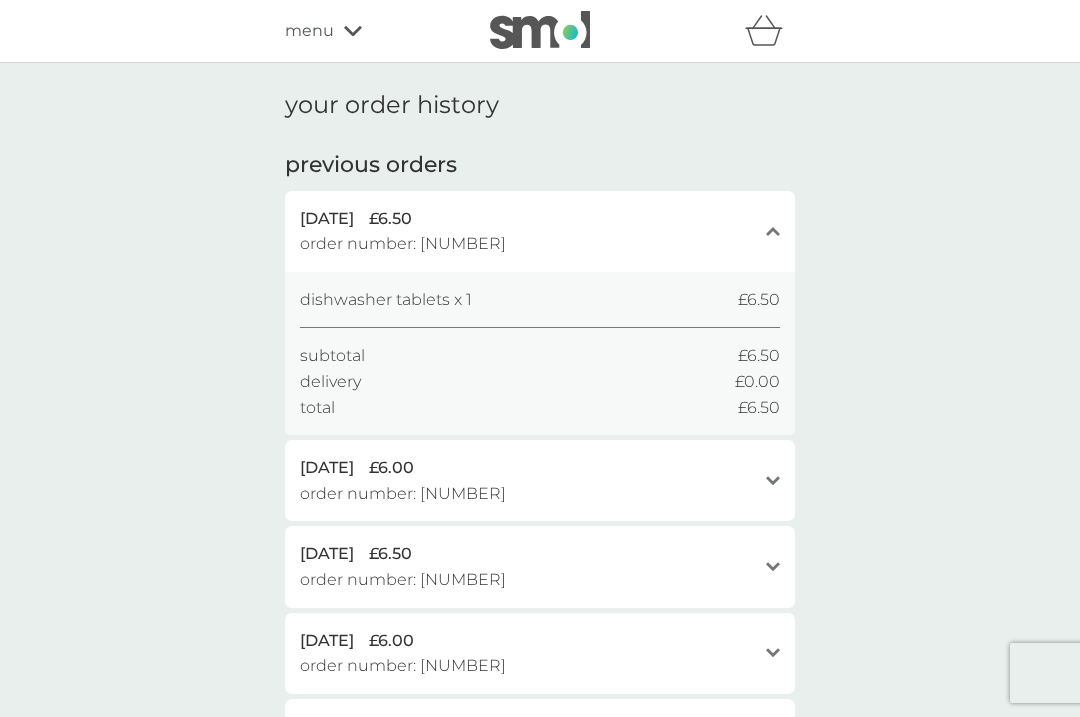 click on "menu" at bounding box center [309, 31] 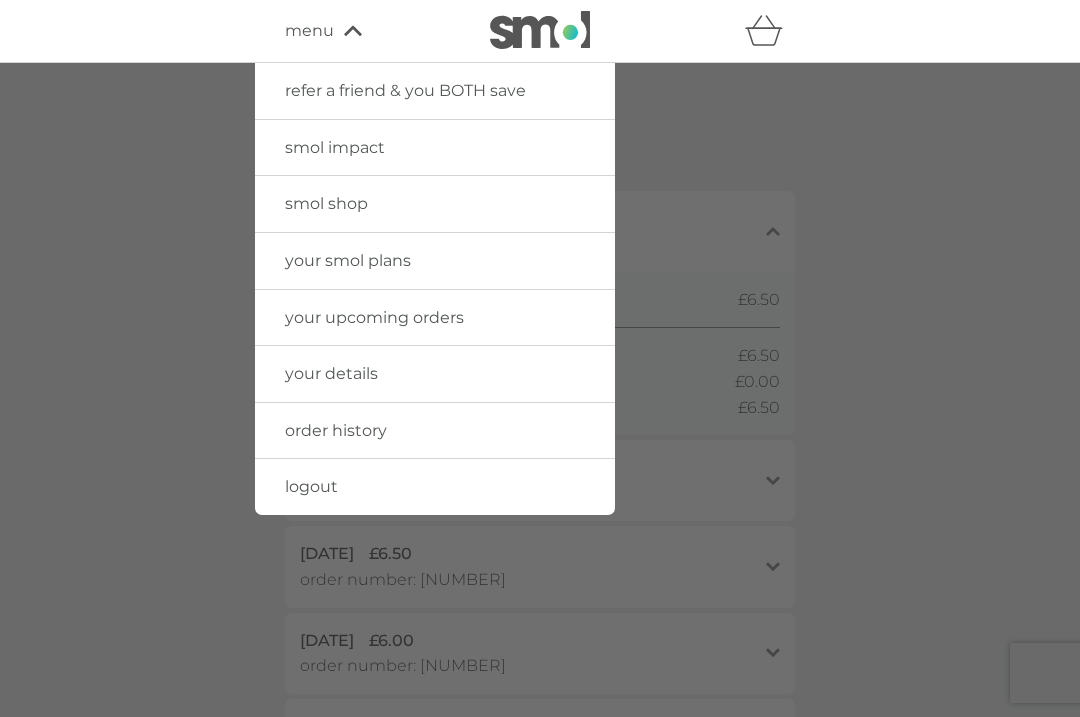click on "your upcoming orders" at bounding box center (374, 317) 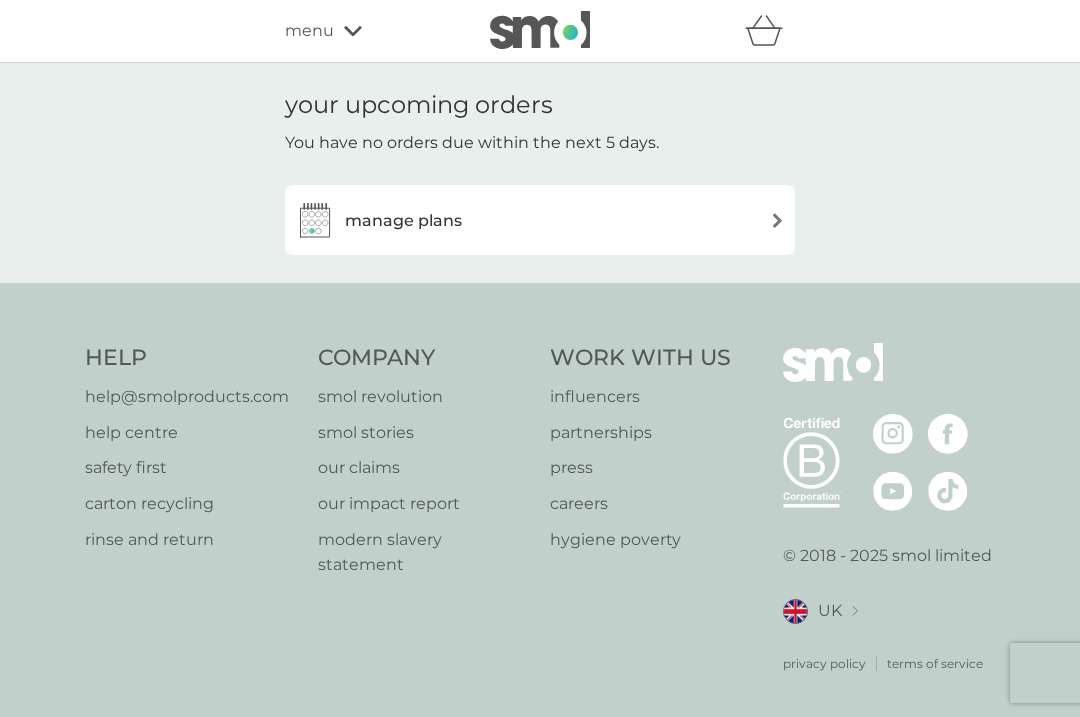 click at bounding box center (315, 220) 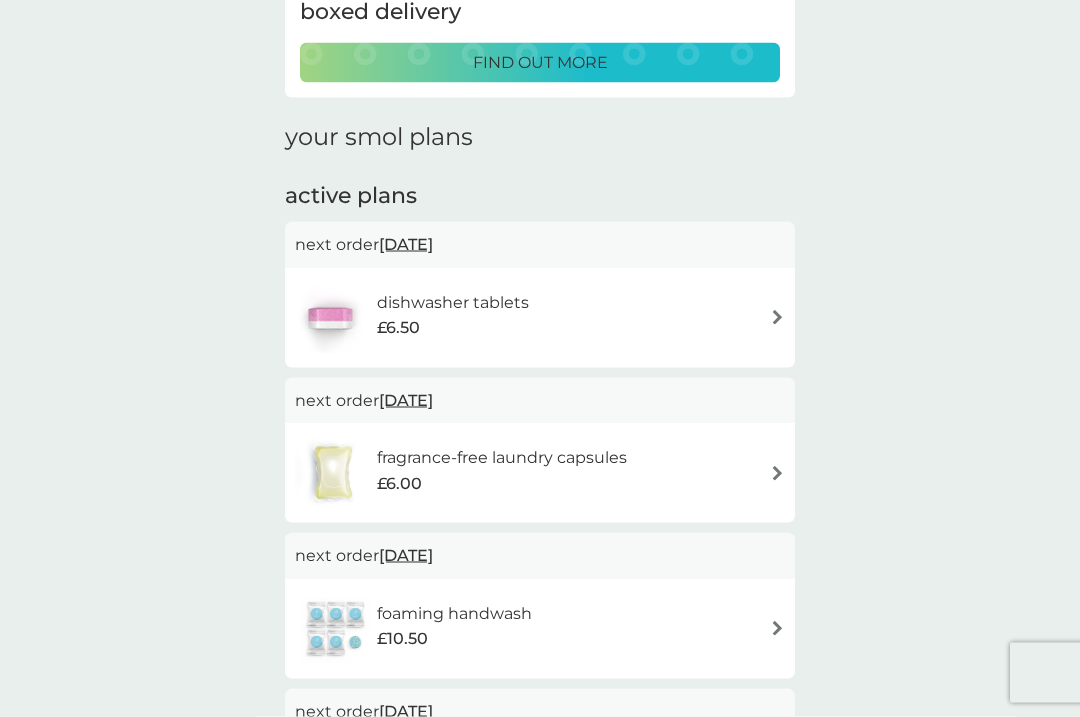 scroll, scrollTop: 196, scrollLeft: 0, axis: vertical 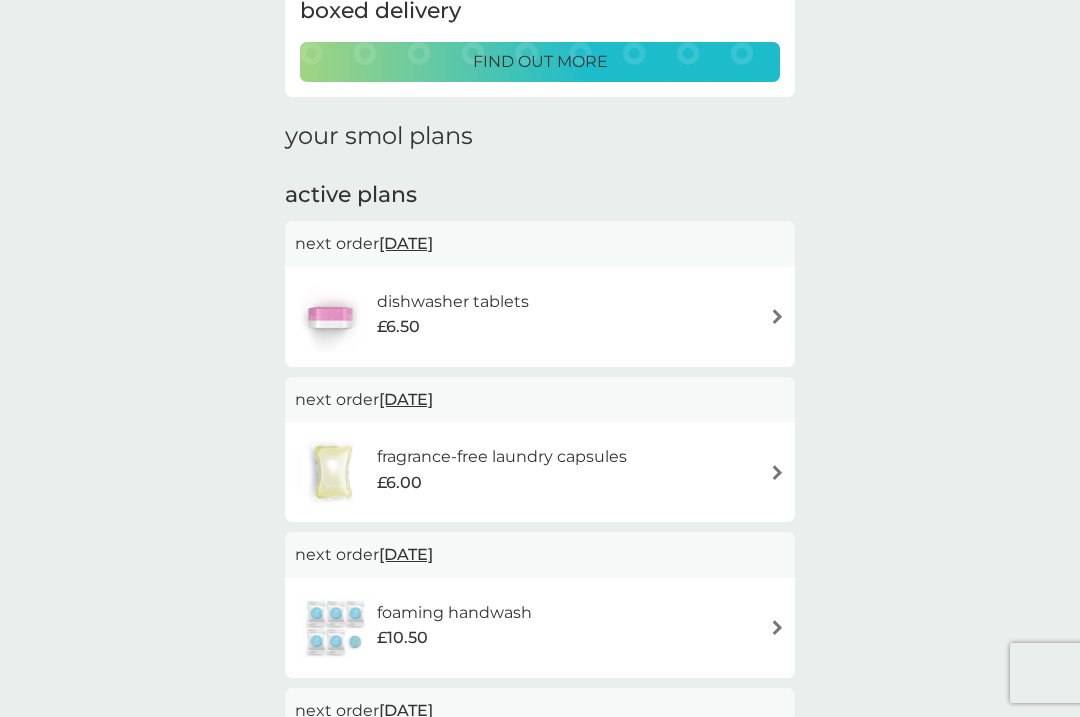 click at bounding box center (777, 316) 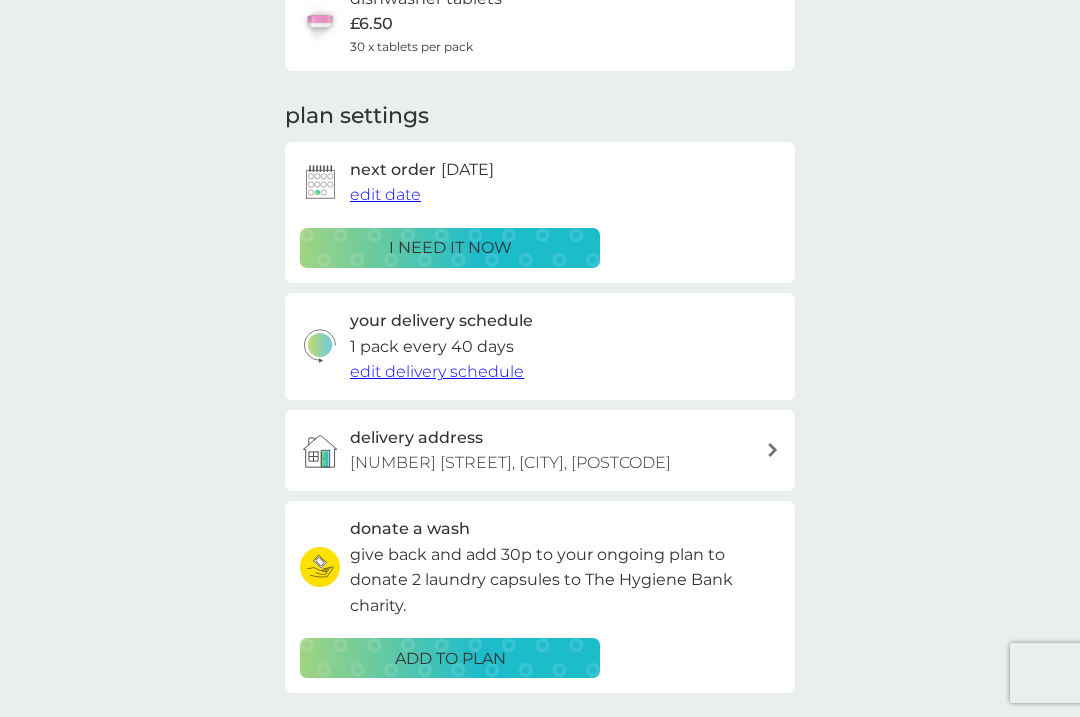 scroll, scrollTop: 0, scrollLeft: 0, axis: both 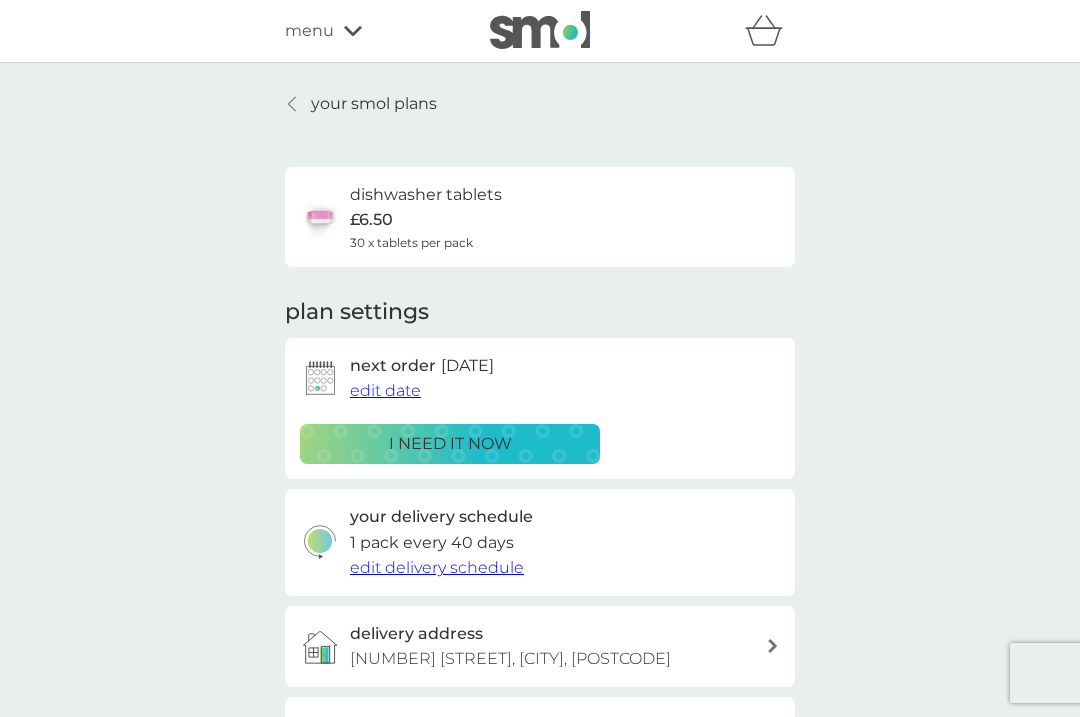 click on "i need it now" at bounding box center [450, 444] 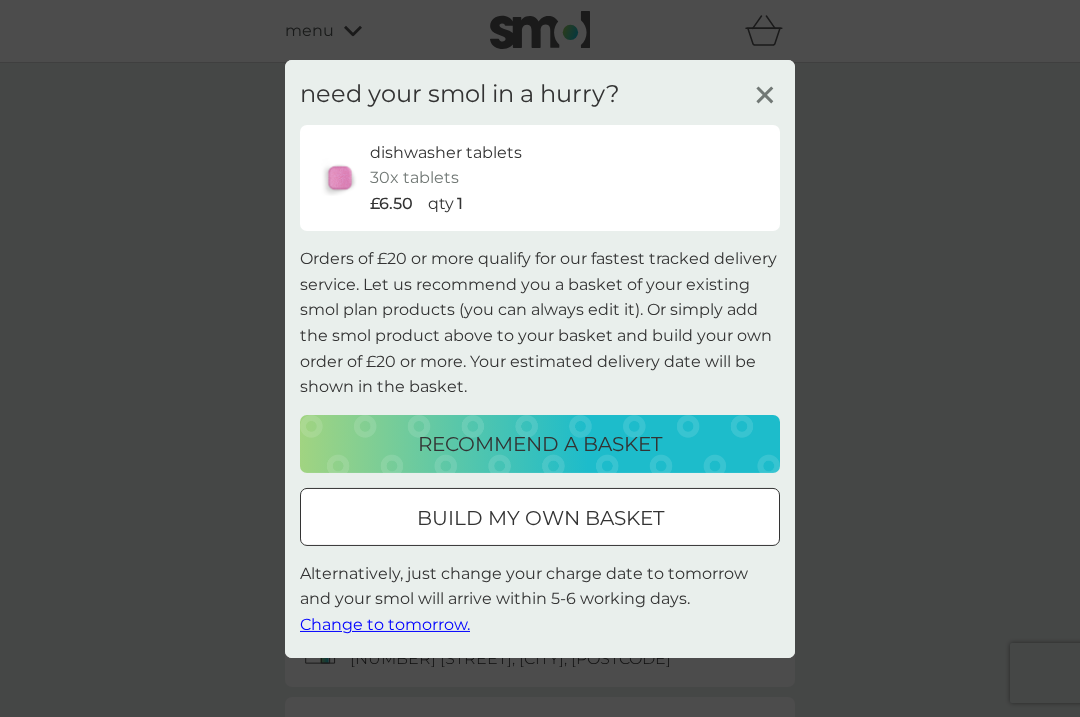 click on "build my own basket" at bounding box center (540, 518) 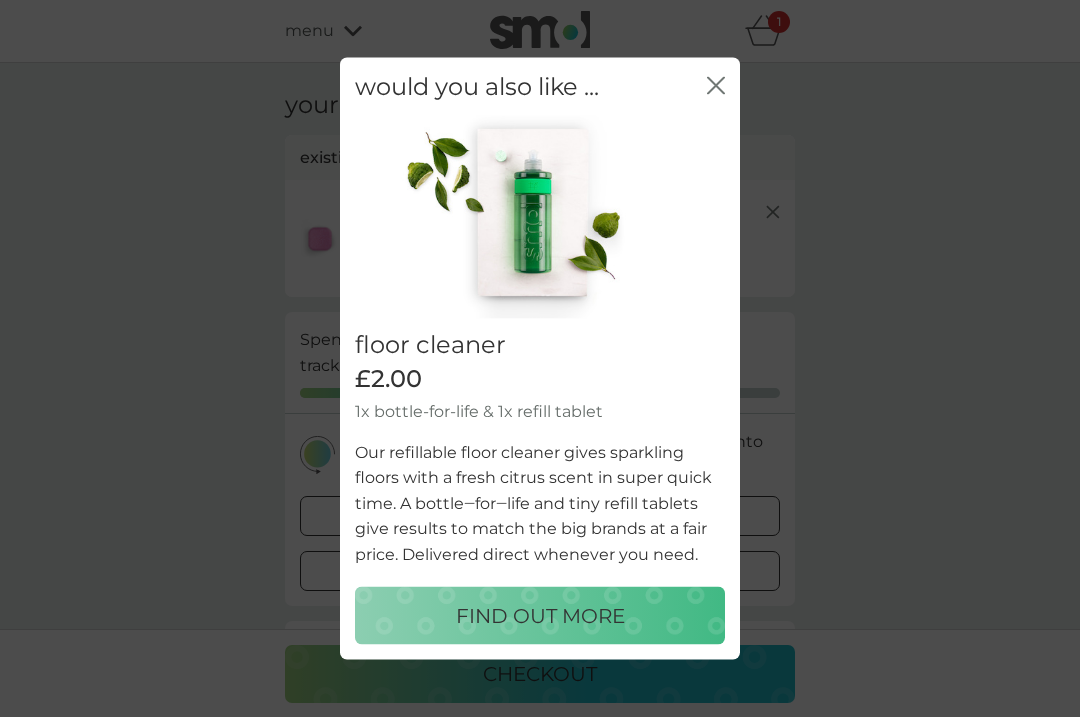 click on "close" 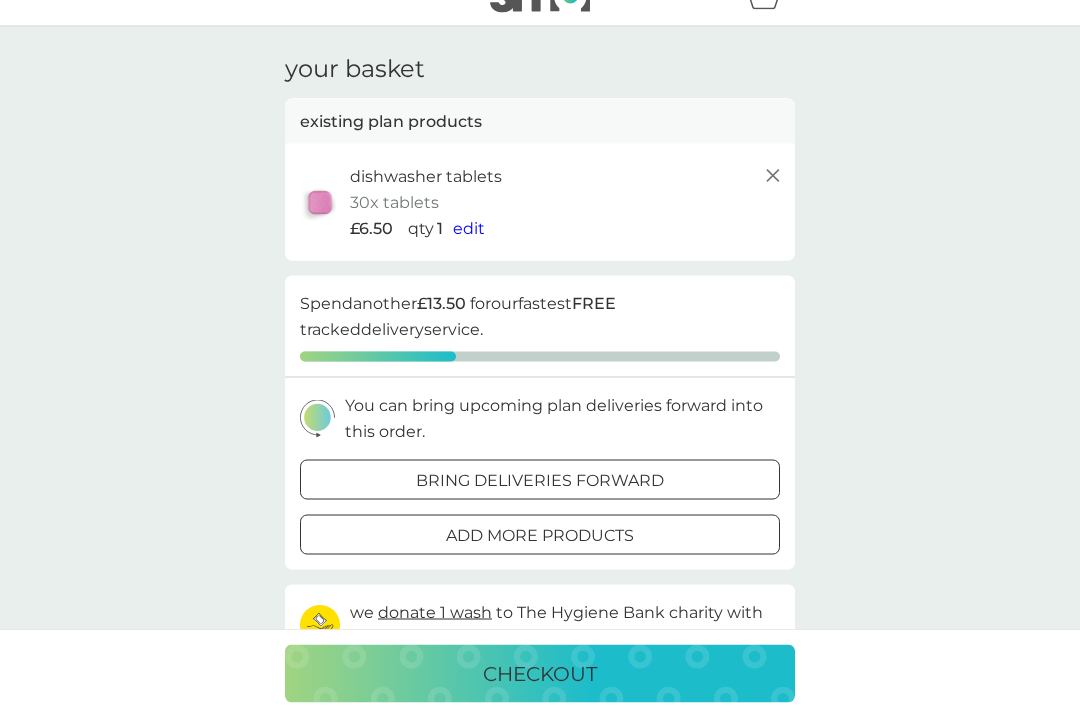 scroll, scrollTop: 0, scrollLeft: 0, axis: both 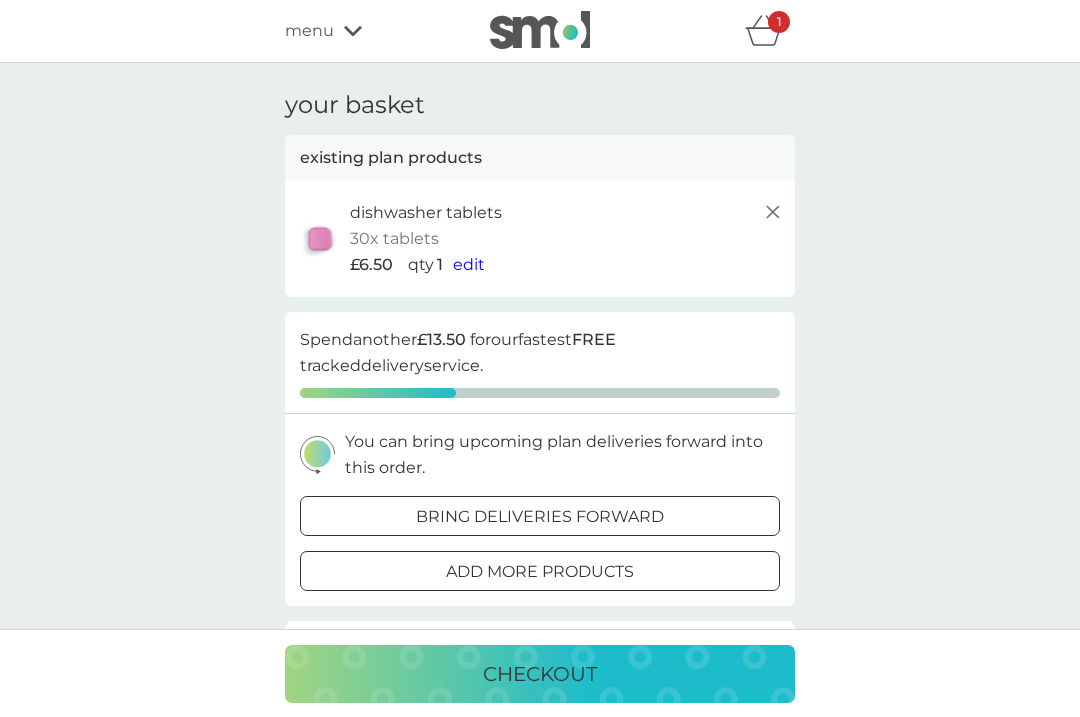 click on "menu" at bounding box center (309, 31) 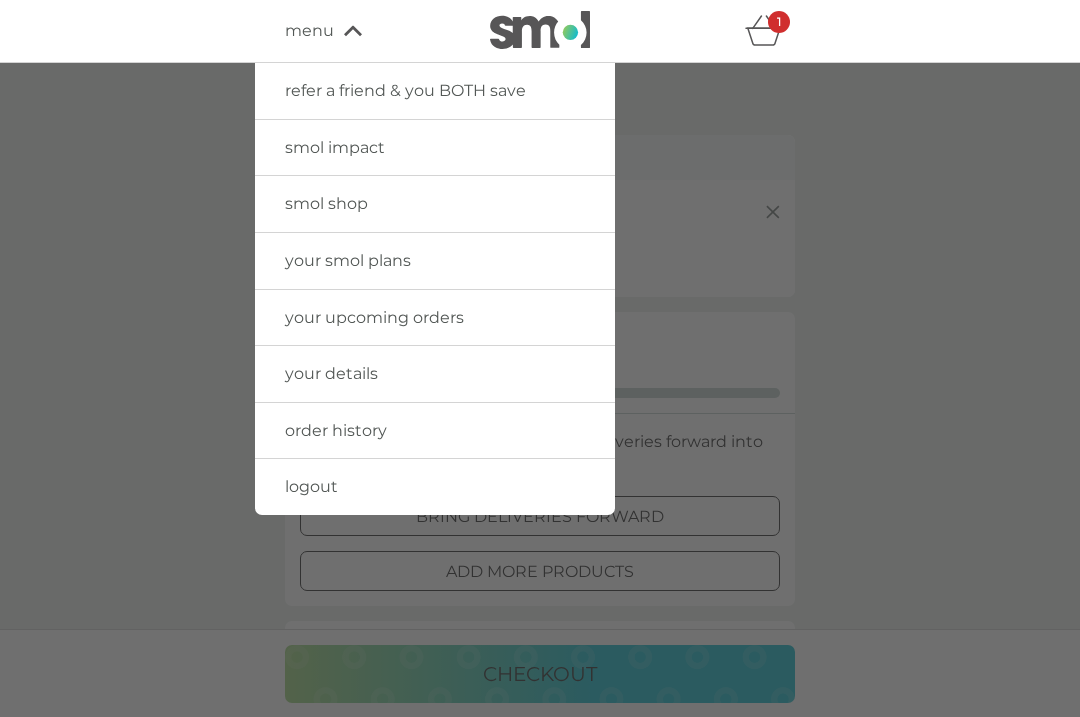 click on "your upcoming orders" at bounding box center [374, 317] 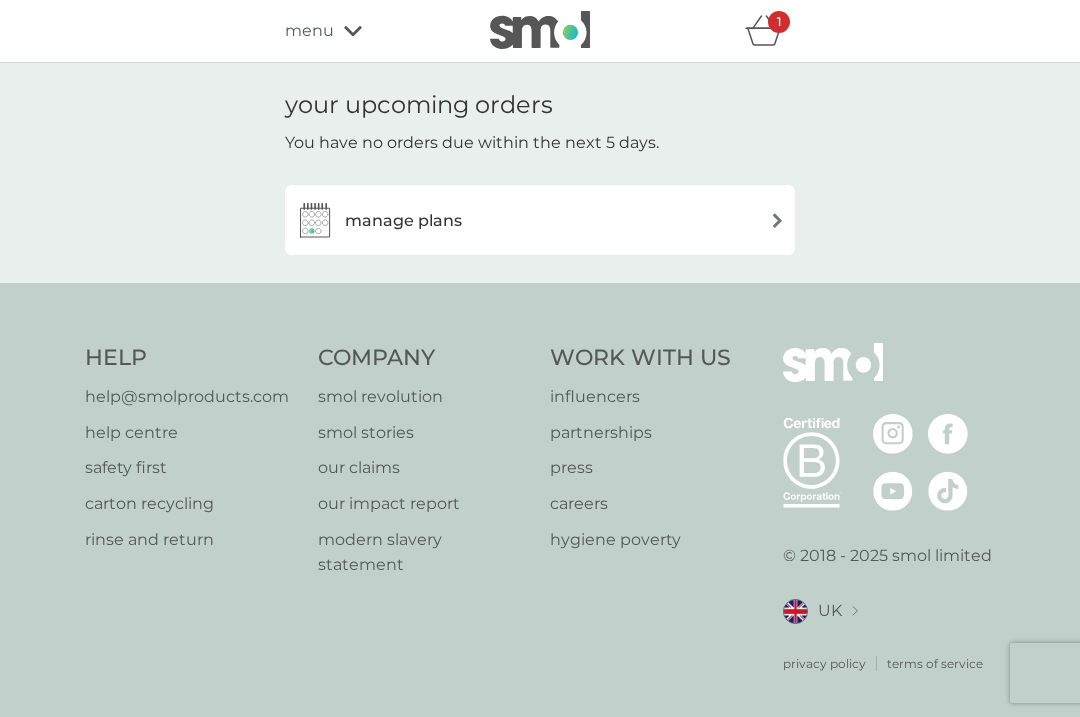 click on "manage plans" at bounding box center [403, 221] 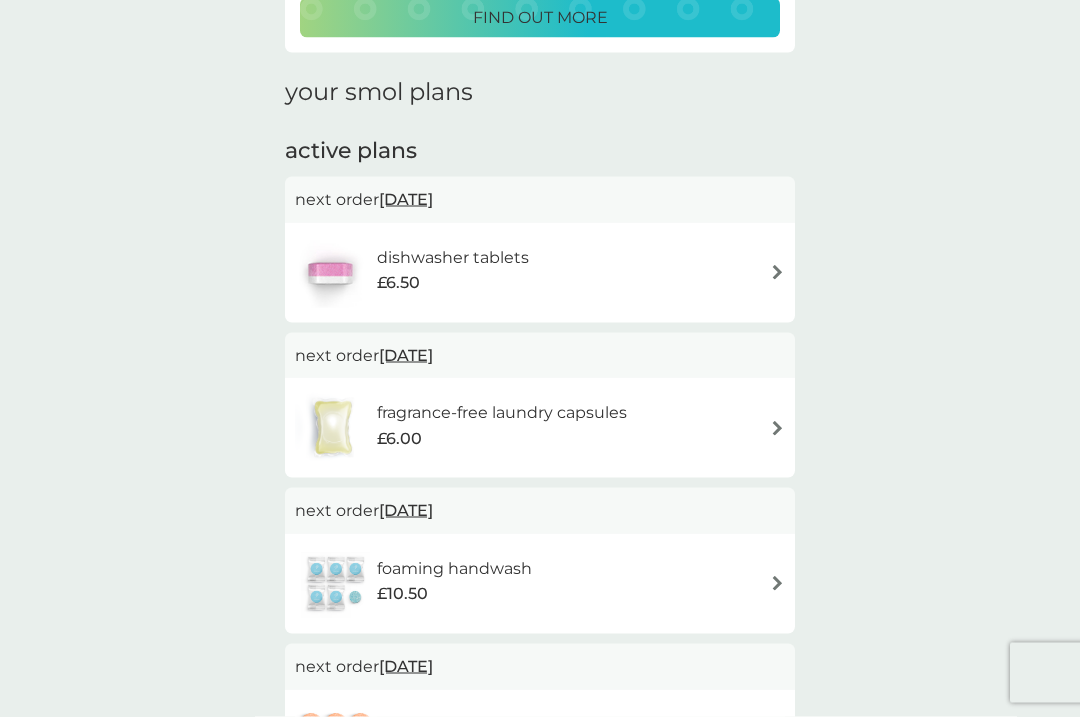 scroll, scrollTop: 306, scrollLeft: 0, axis: vertical 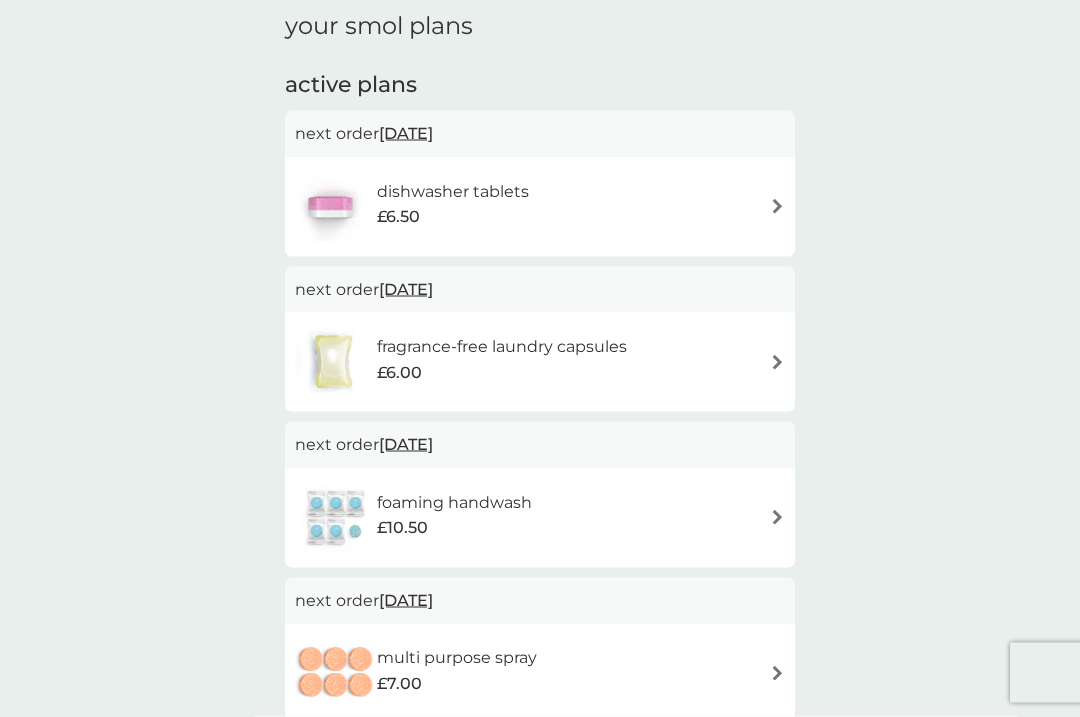click on "fragrance-free laundry capsules £6.00" at bounding box center [540, 362] 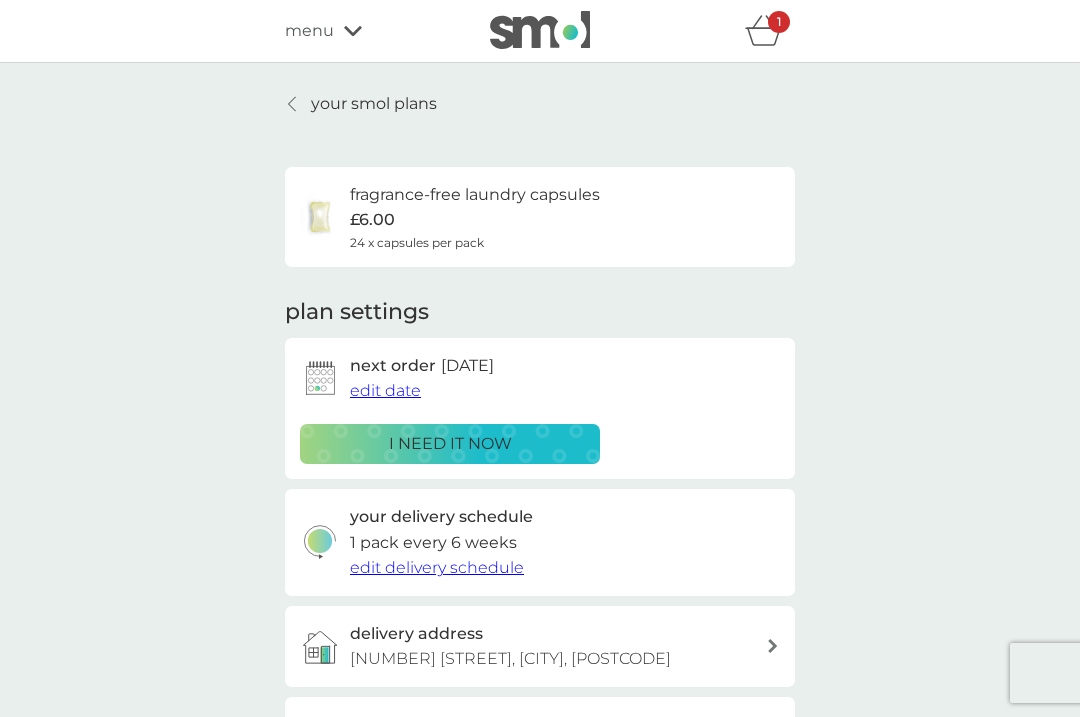 click on "i need it now" at bounding box center (450, 444) 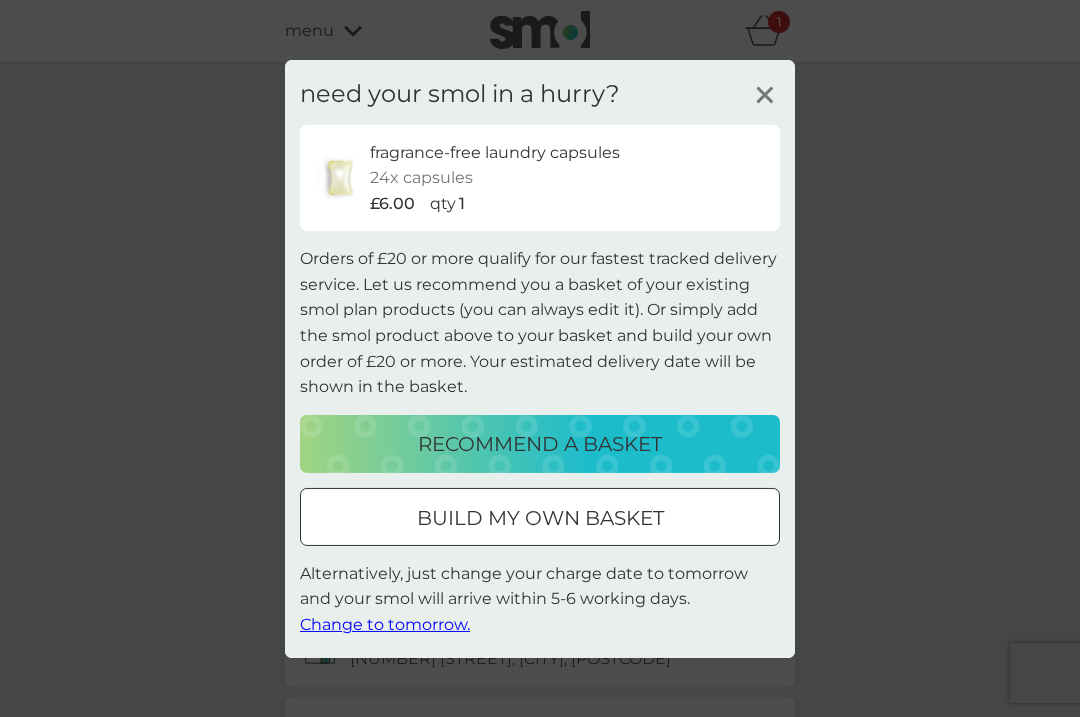 click on "build my own basket" at bounding box center (540, 518) 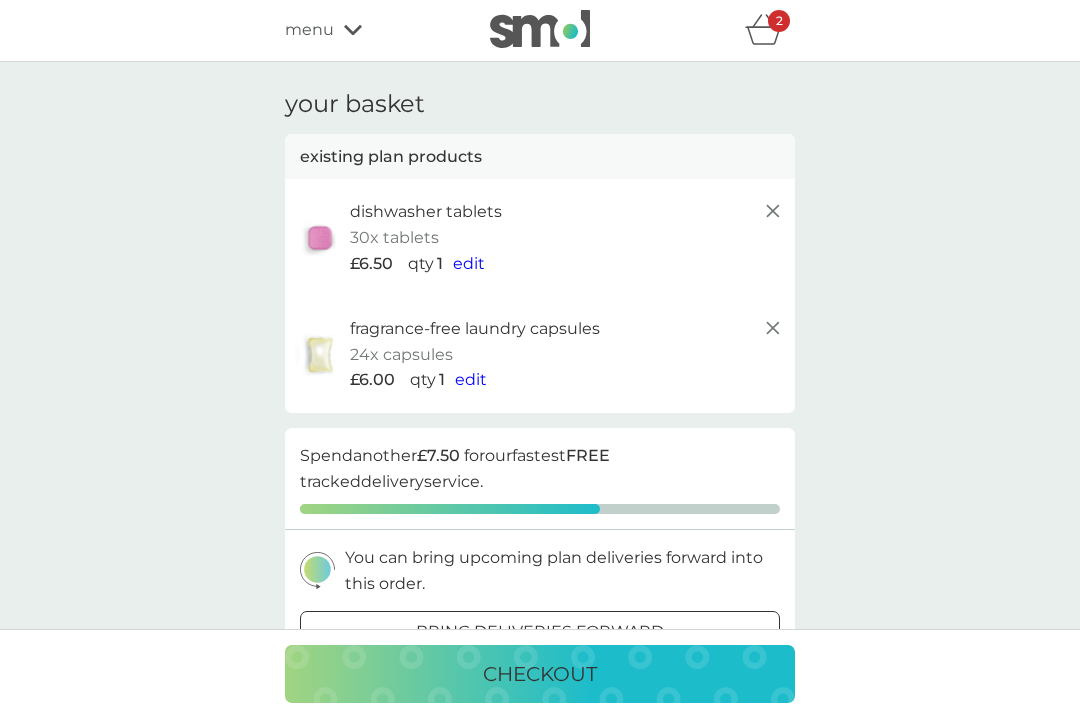 scroll, scrollTop: 0, scrollLeft: 0, axis: both 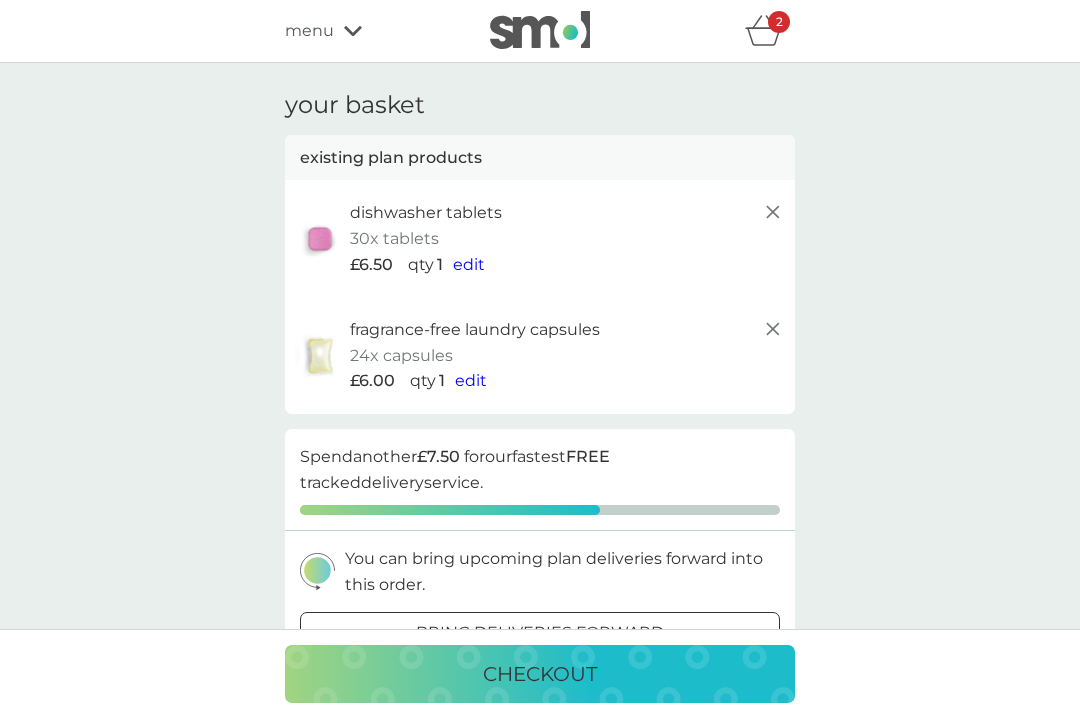 click on "menu" at bounding box center (309, 31) 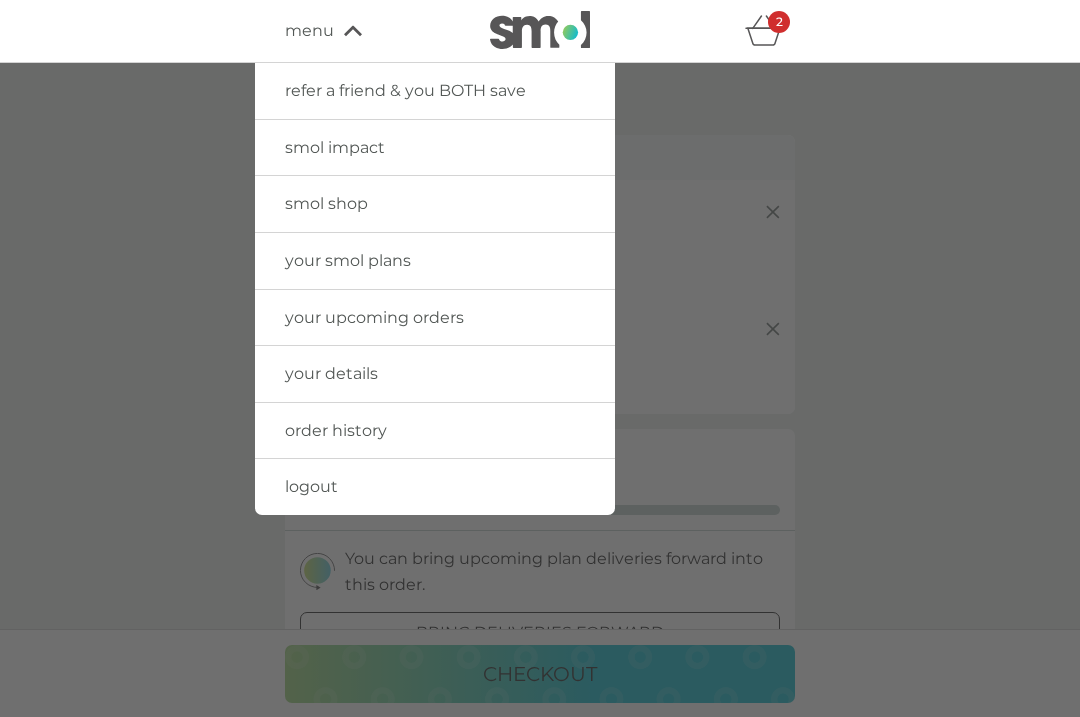 click on "your upcoming orders" at bounding box center (374, 317) 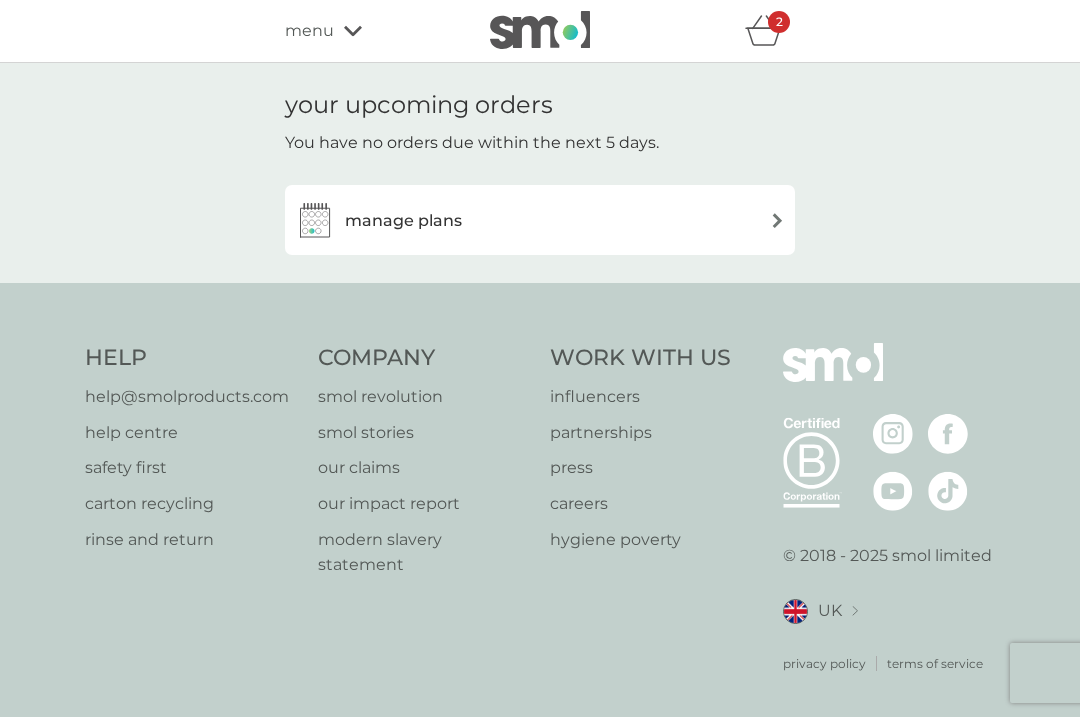 click at bounding box center (315, 220) 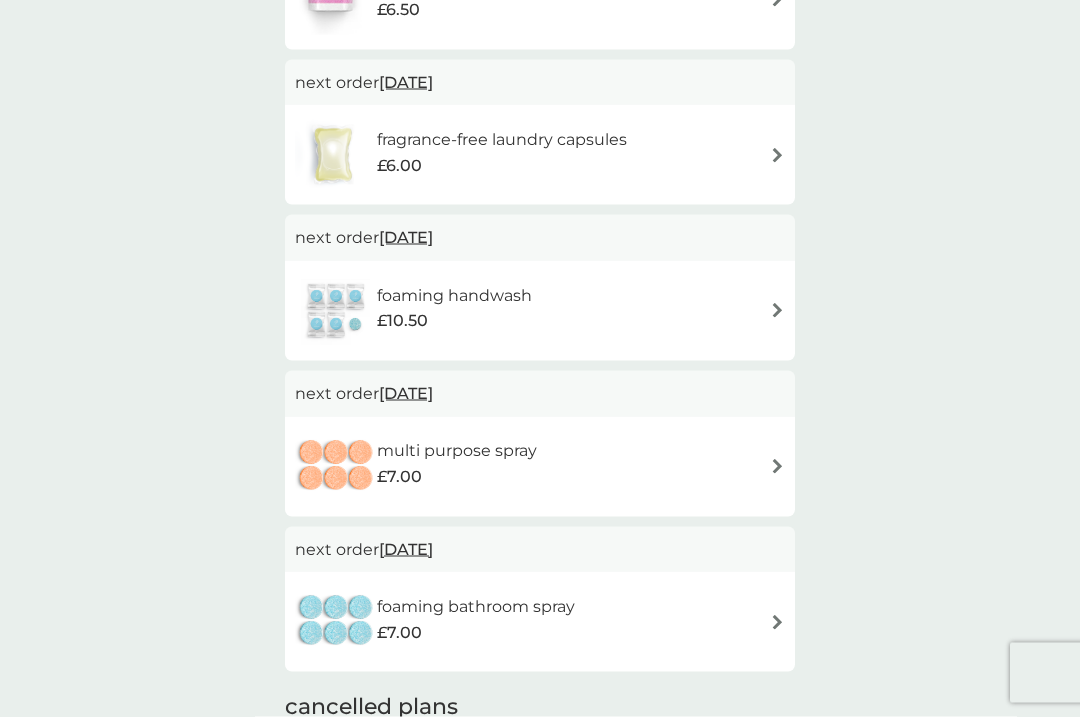 scroll, scrollTop: 514, scrollLeft: 0, axis: vertical 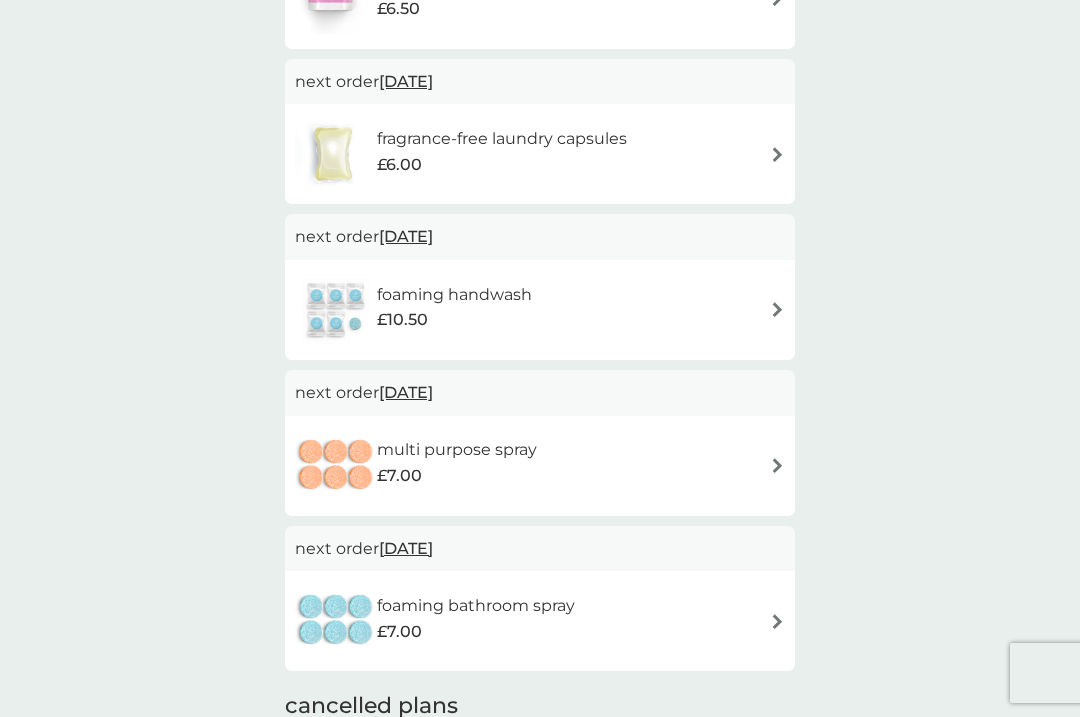 click on "foaming handwash" at bounding box center [454, 295] 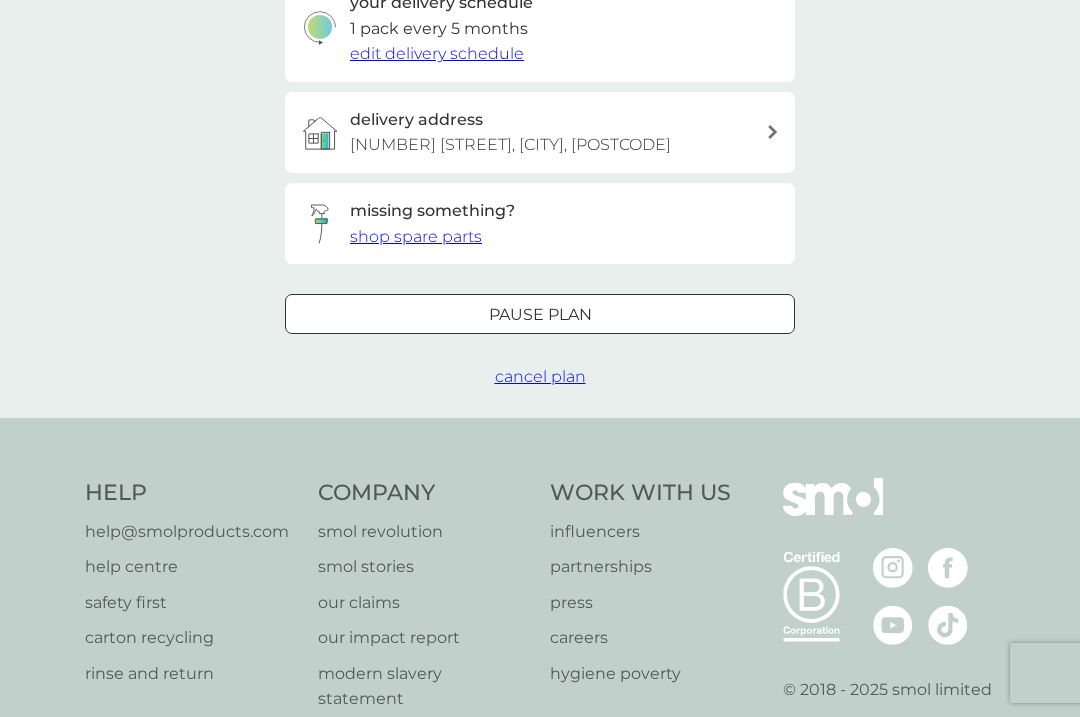 scroll, scrollTop: 0, scrollLeft: 0, axis: both 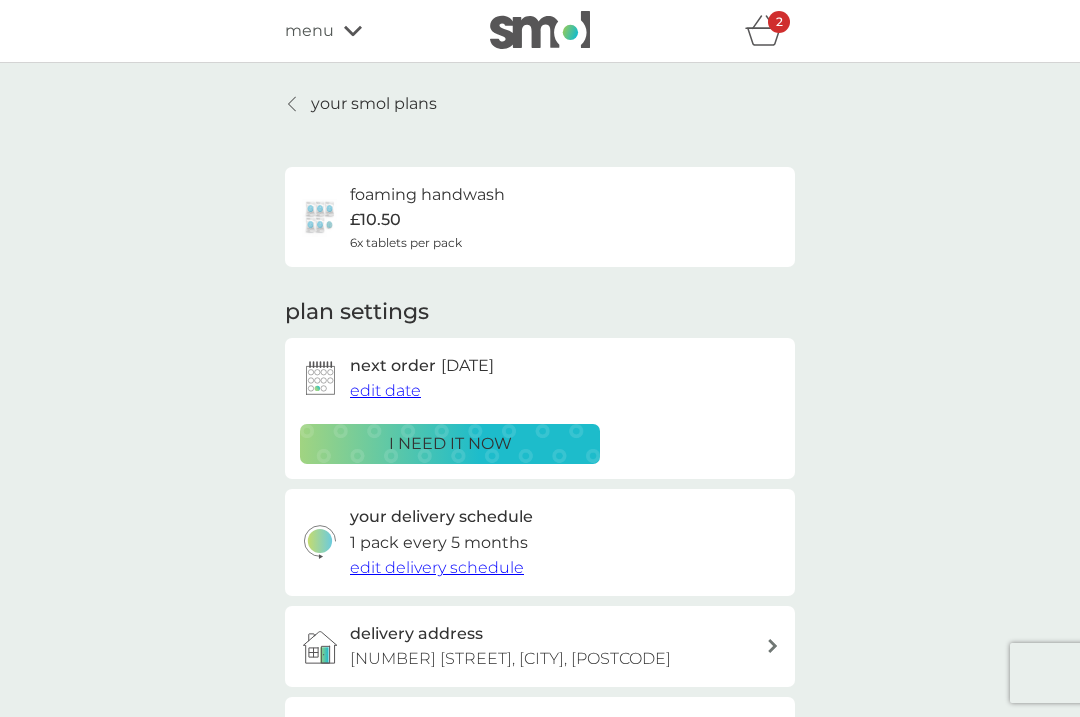 click on "i need it now" at bounding box center [450, 444] 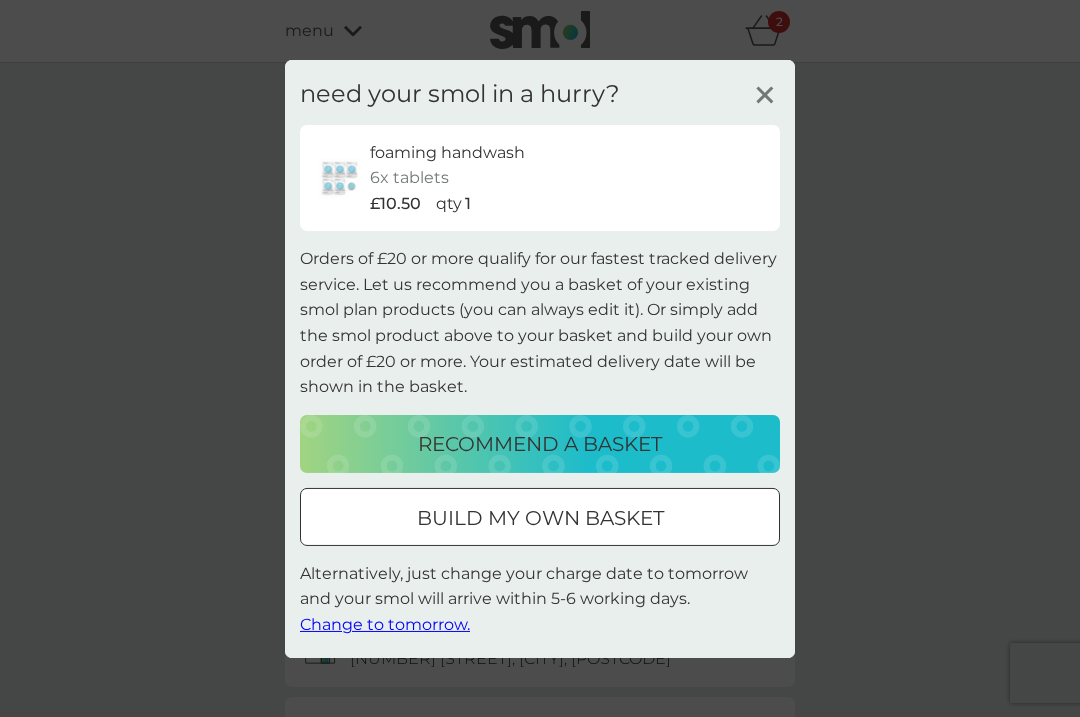 click on "build my own basket" at bounding box center [540, 518] 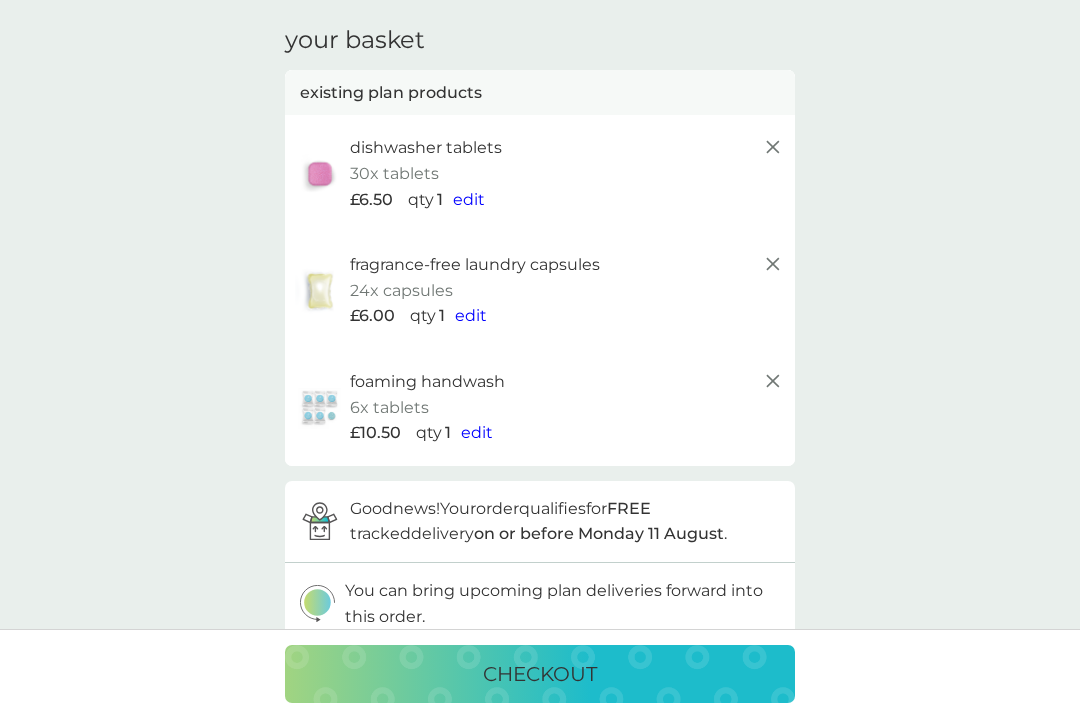scroll, scrollTop: 0, scrollLeft: 0, axis: both 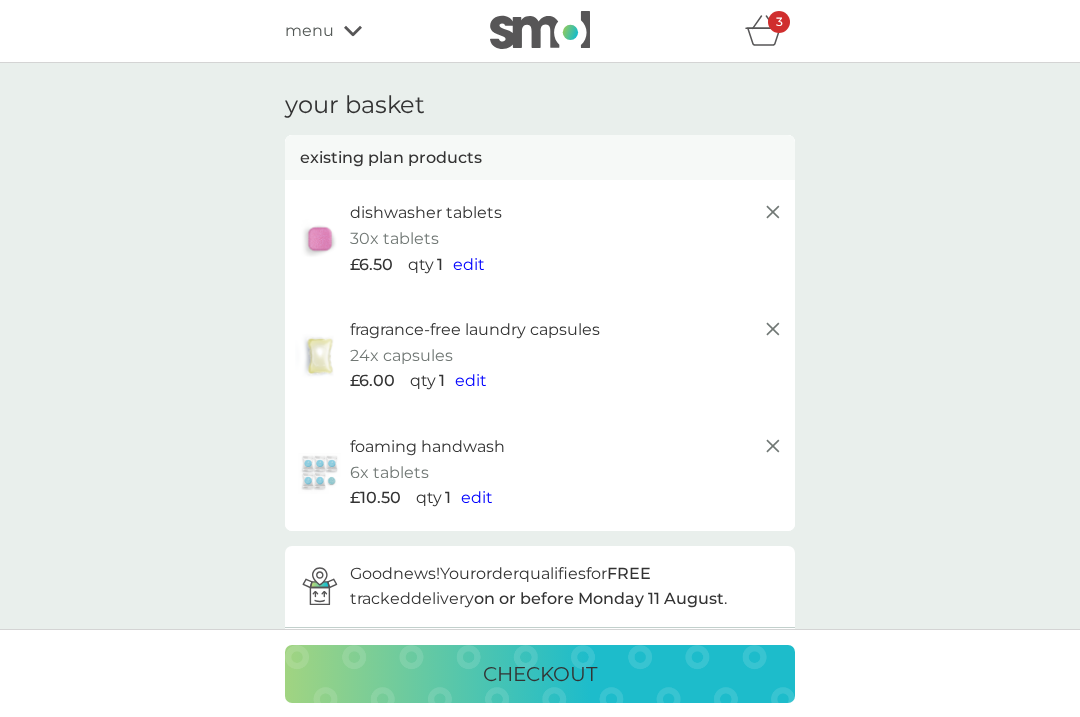 click on "menu" at bounding box center (309, 31) 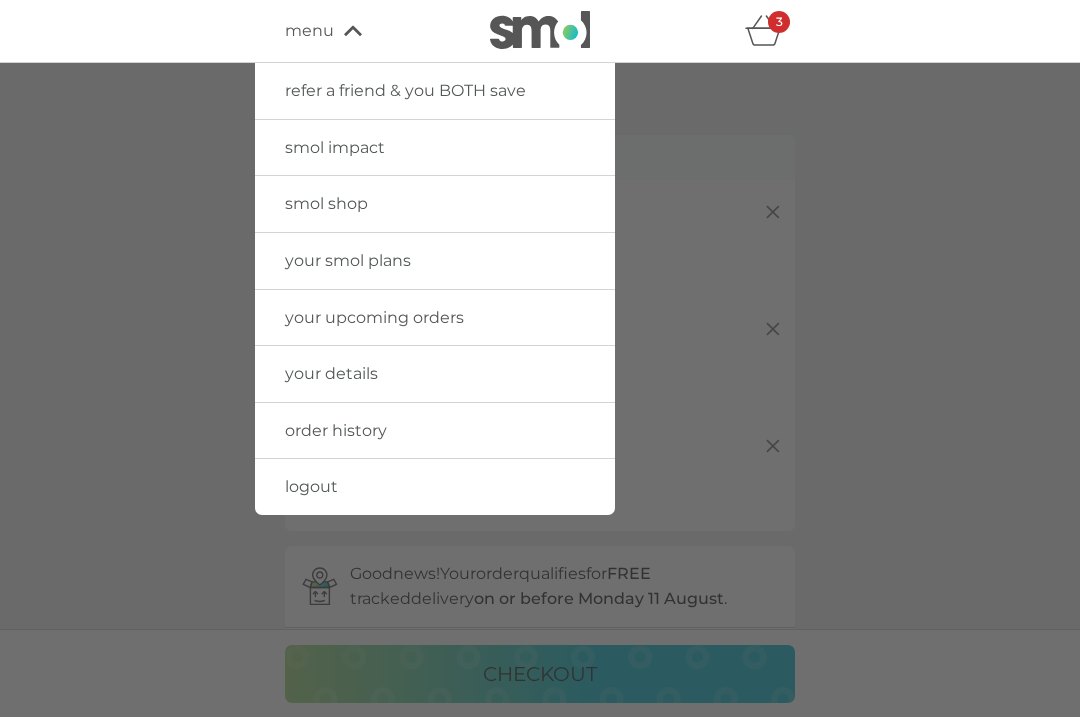click on "smol shop" at bounding box center [326, 203] 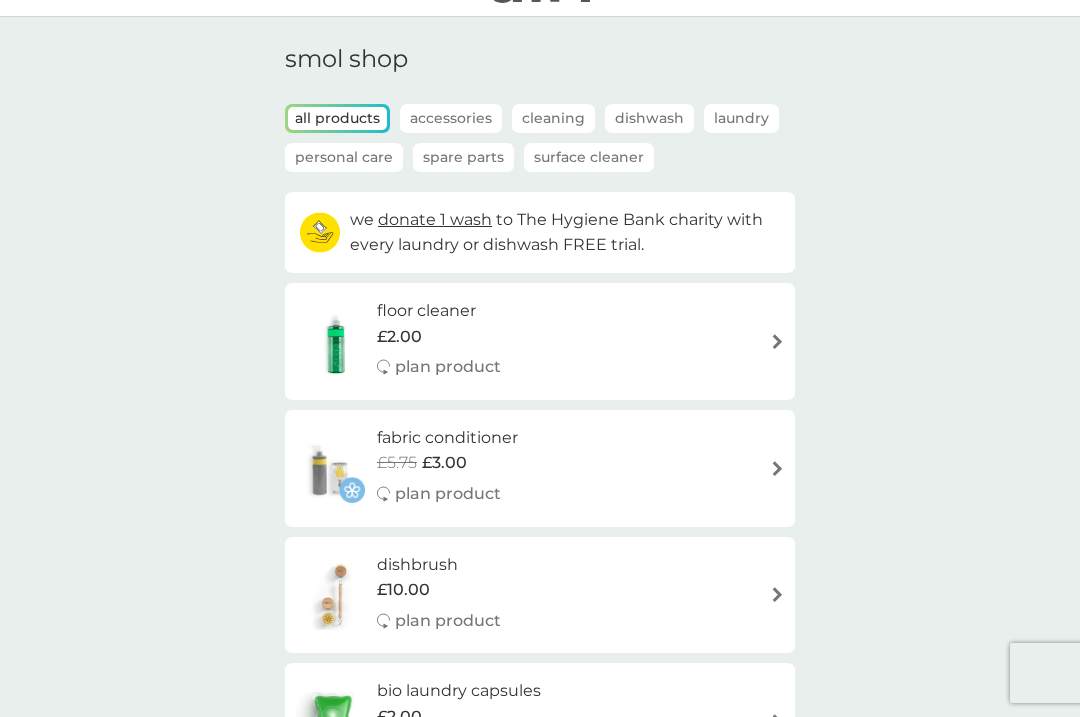 scroll, scrollTop: 8, scrollLeft: 0, axis: vertical 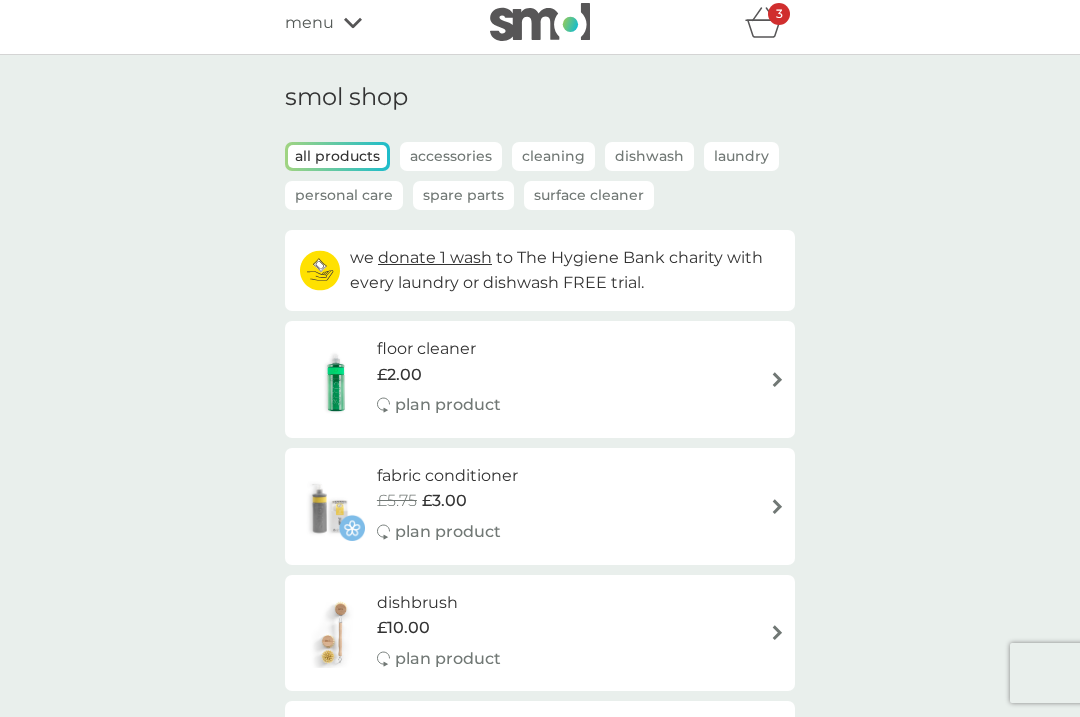 click on "Accessories" at bounding box center (451, 156) 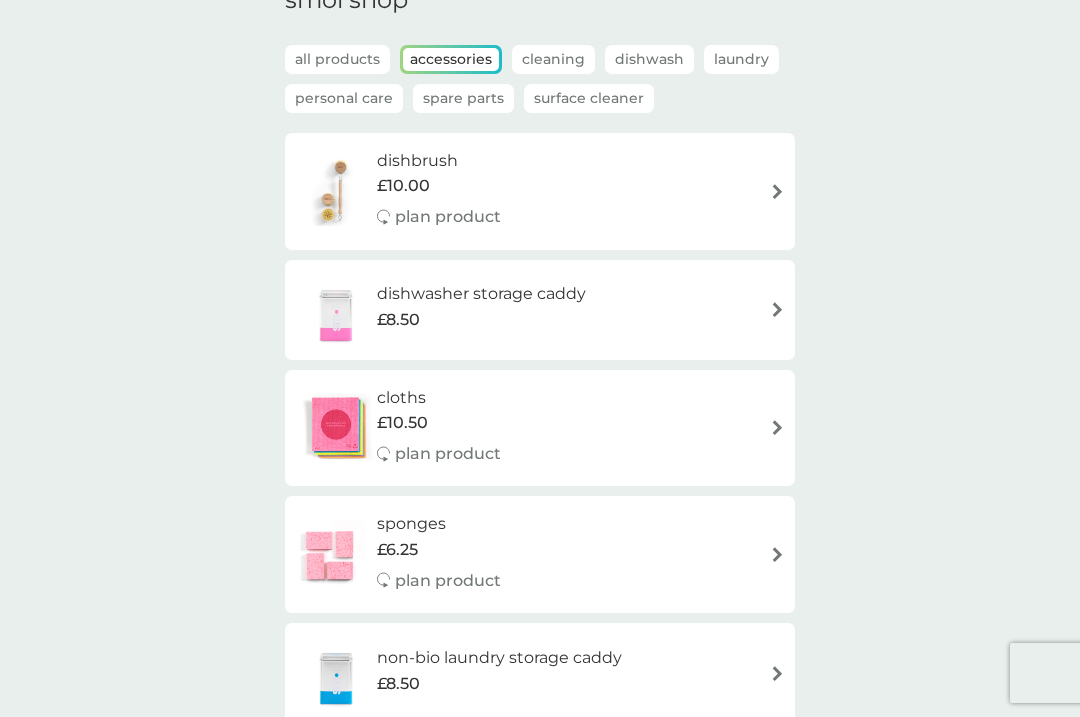 scroll, scrollTop: 0, scrollLeft: 0, axis: both 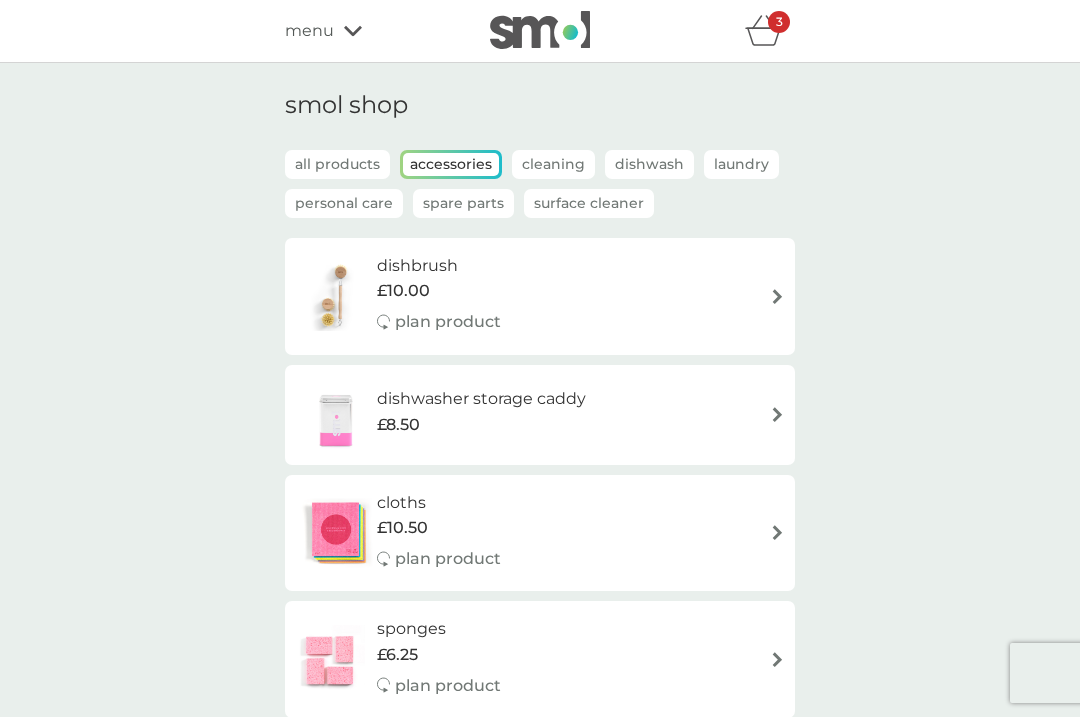 click on "Spare Parts" at bounding box center (463, 203) 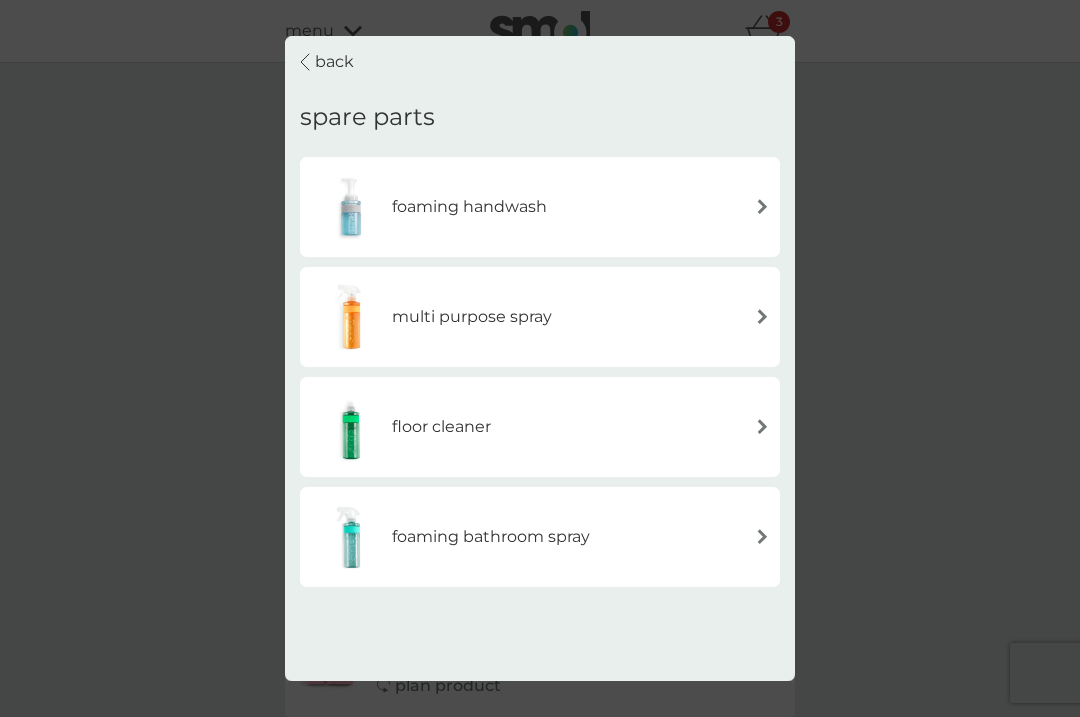 click at bounding box center (351, 317) 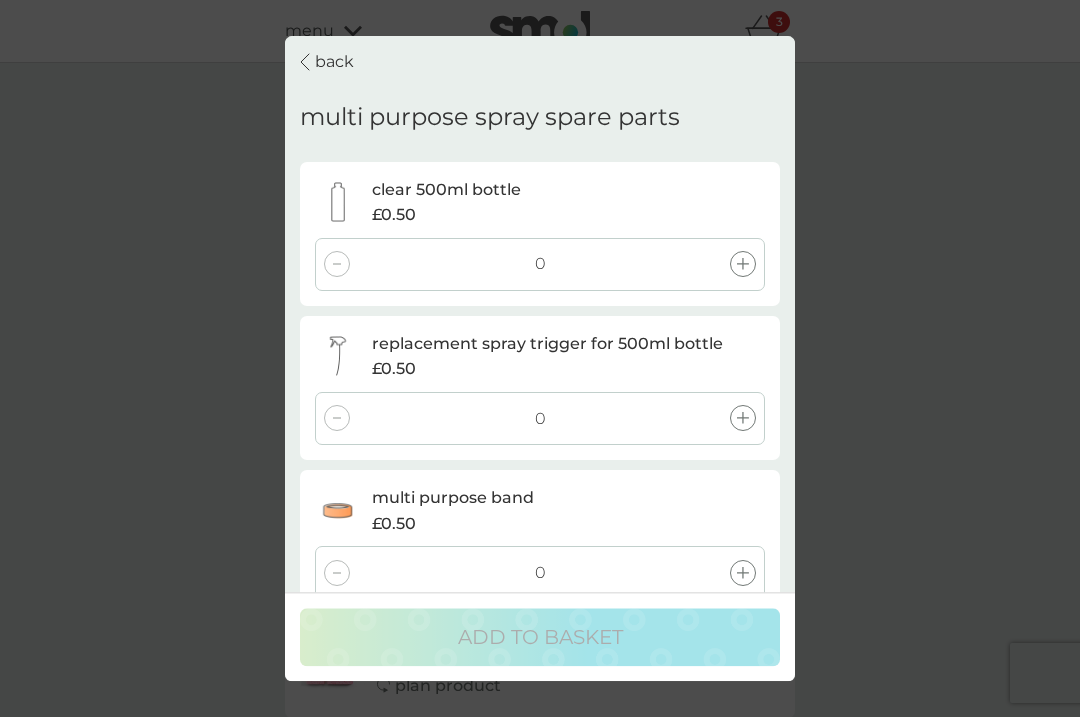 click 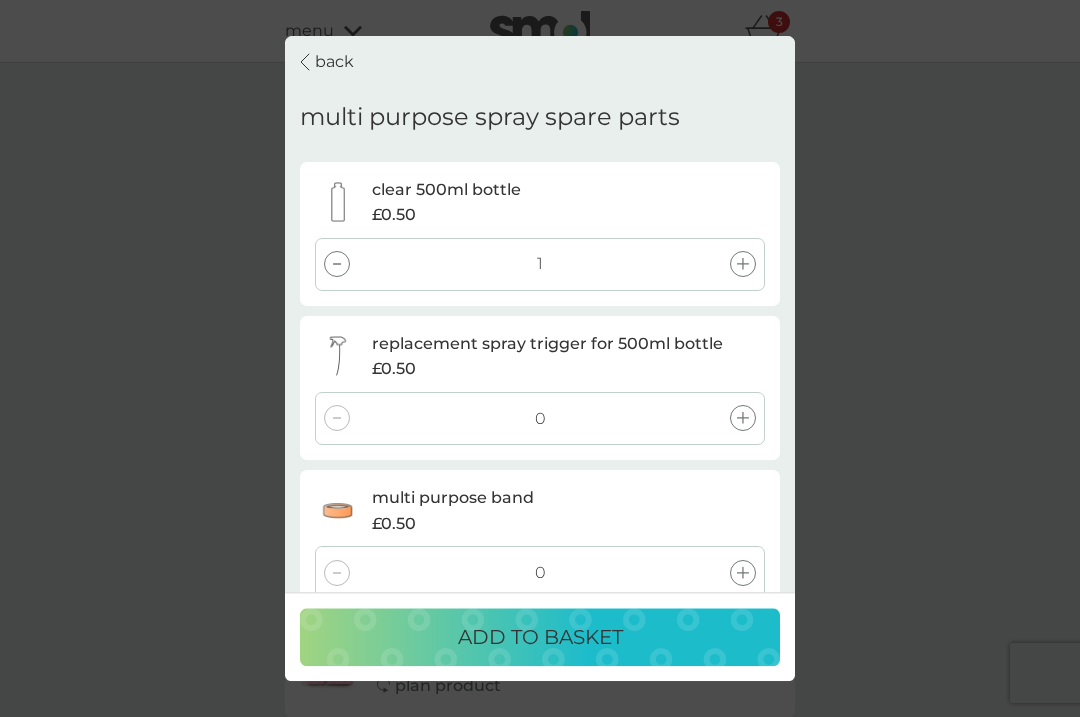 click on "ADD TO BASKET" at bounding box center (540, 637) 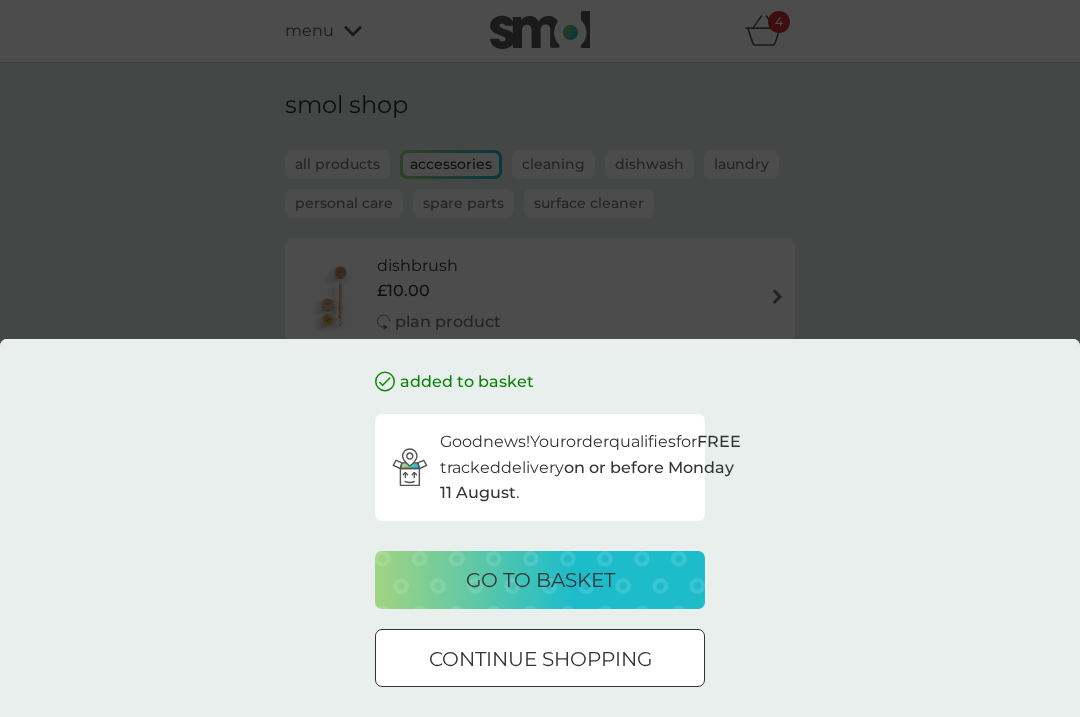 click on "go to basket" at bounding box center [540, 580] 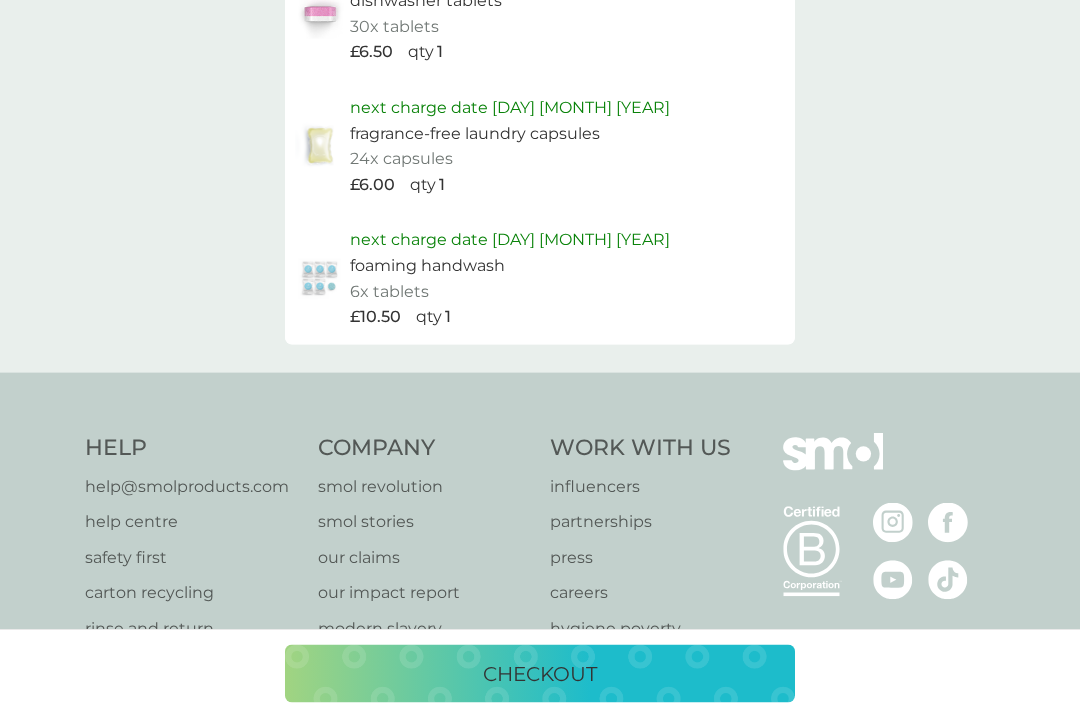 scroll, scrollTop: 1394, scrollLeft: 0, axis: vertical 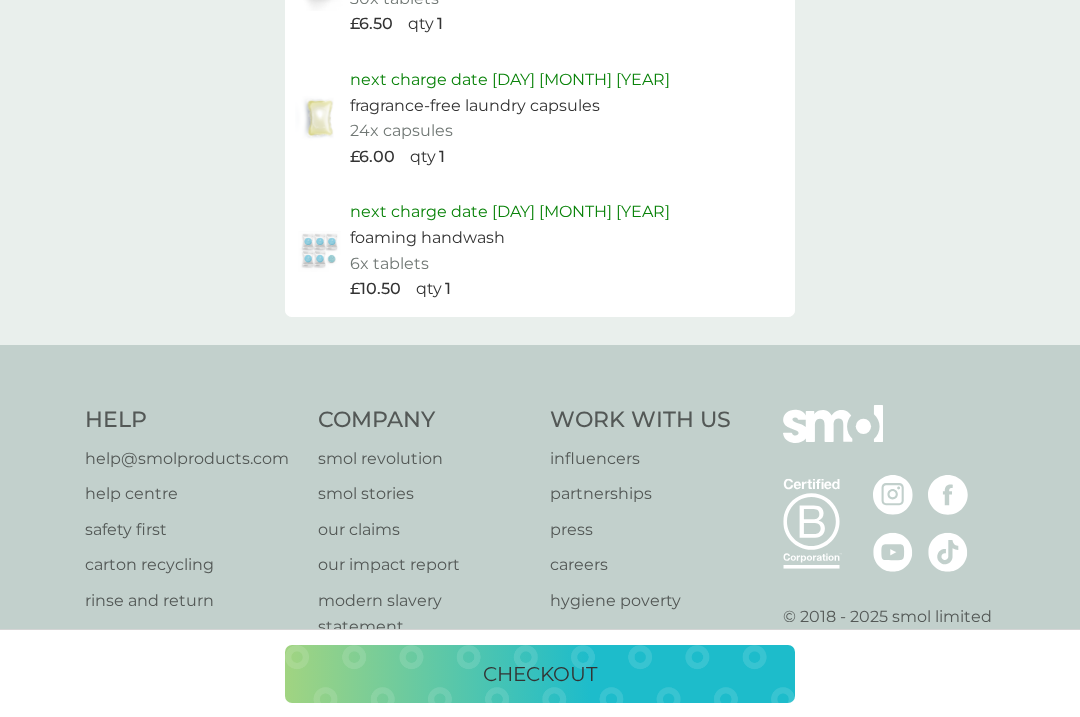 click on "checkout" at bounding box center [540, 674] 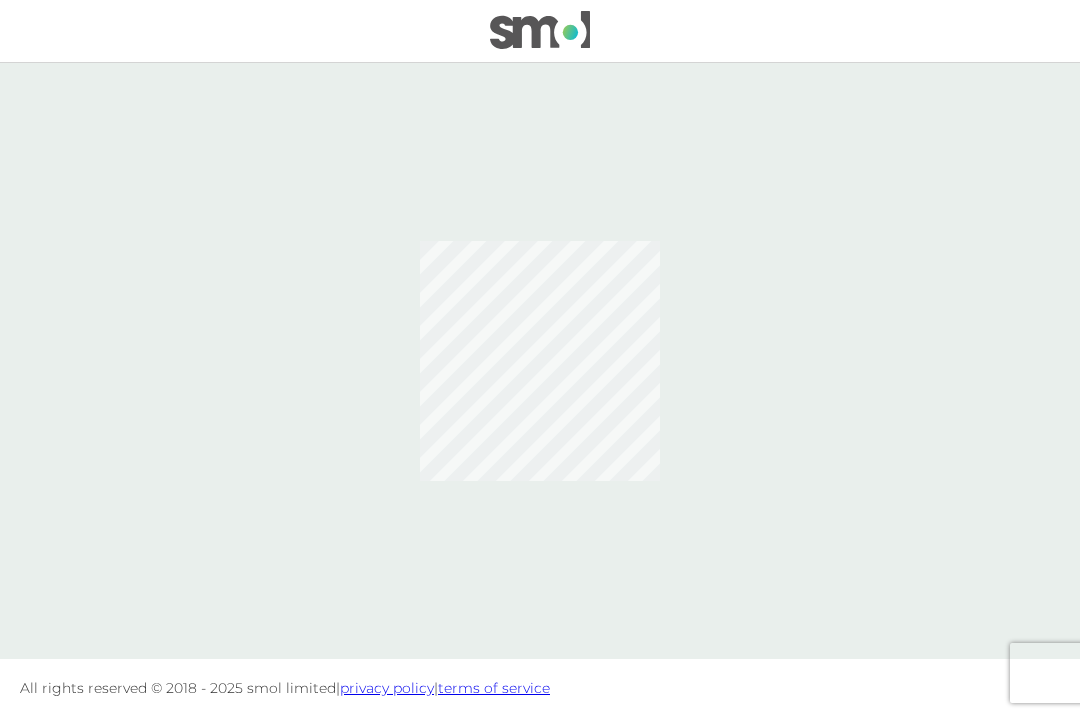 scroll, scrollTop: 0, scrollLeft: 0, axis: both 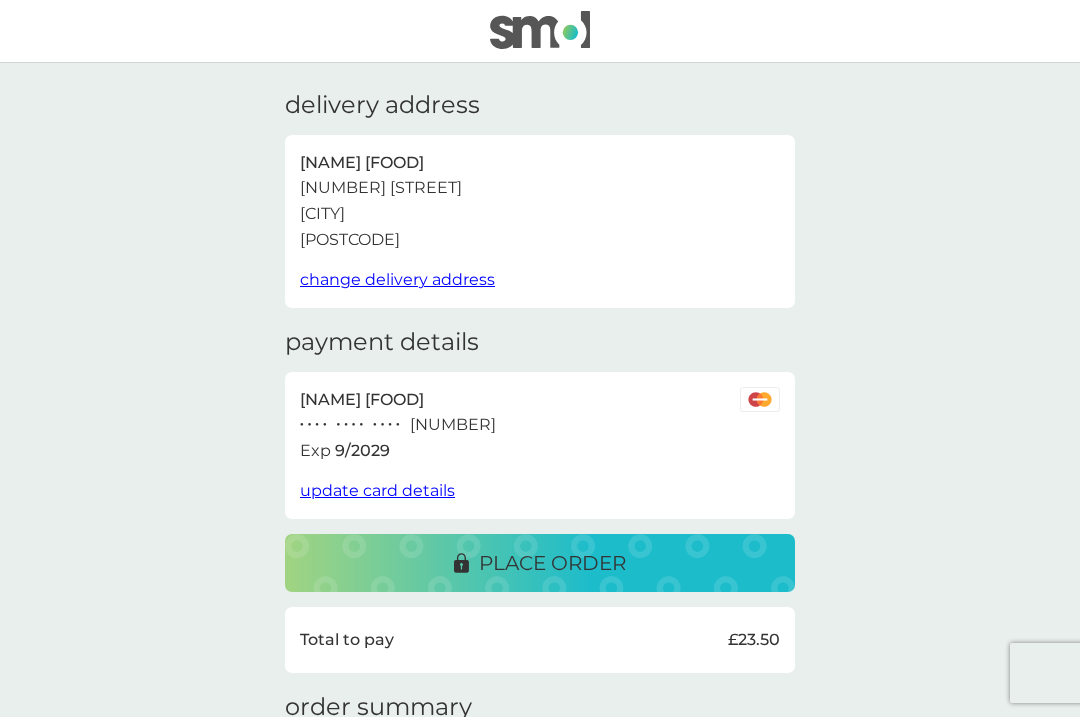 click on "update card details" at bounding box center (377, 490) 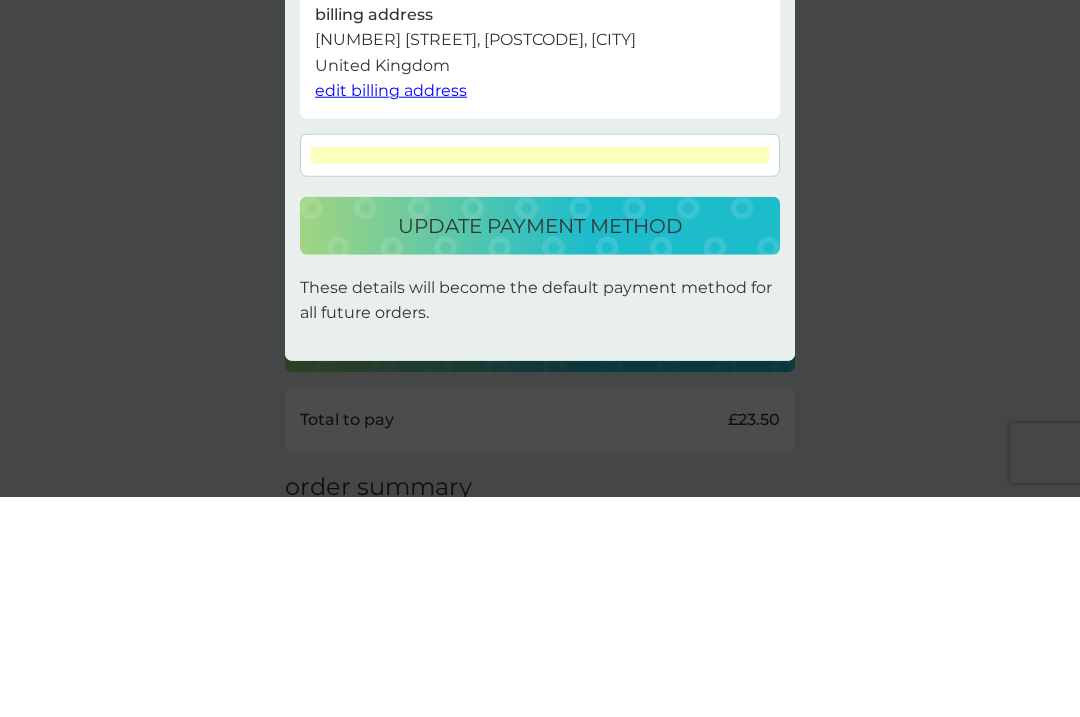 click on "update payment method" at bounding box center [540, 446] 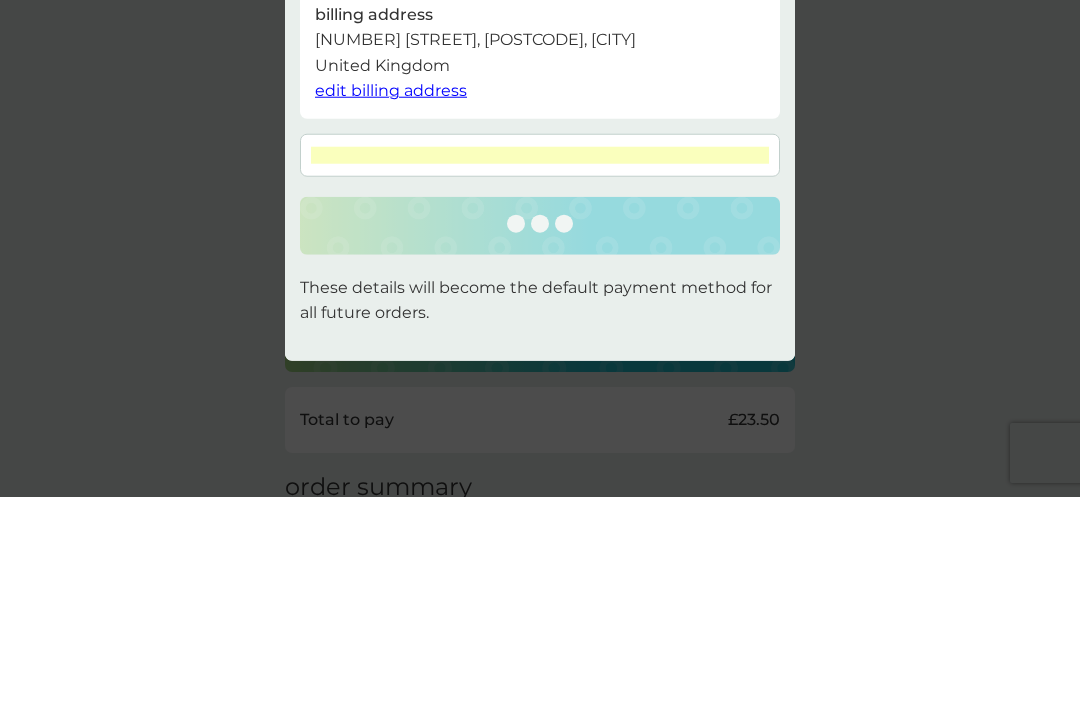 scroll, scrollTop: 220, scrollLeft: 0, axis: vertical 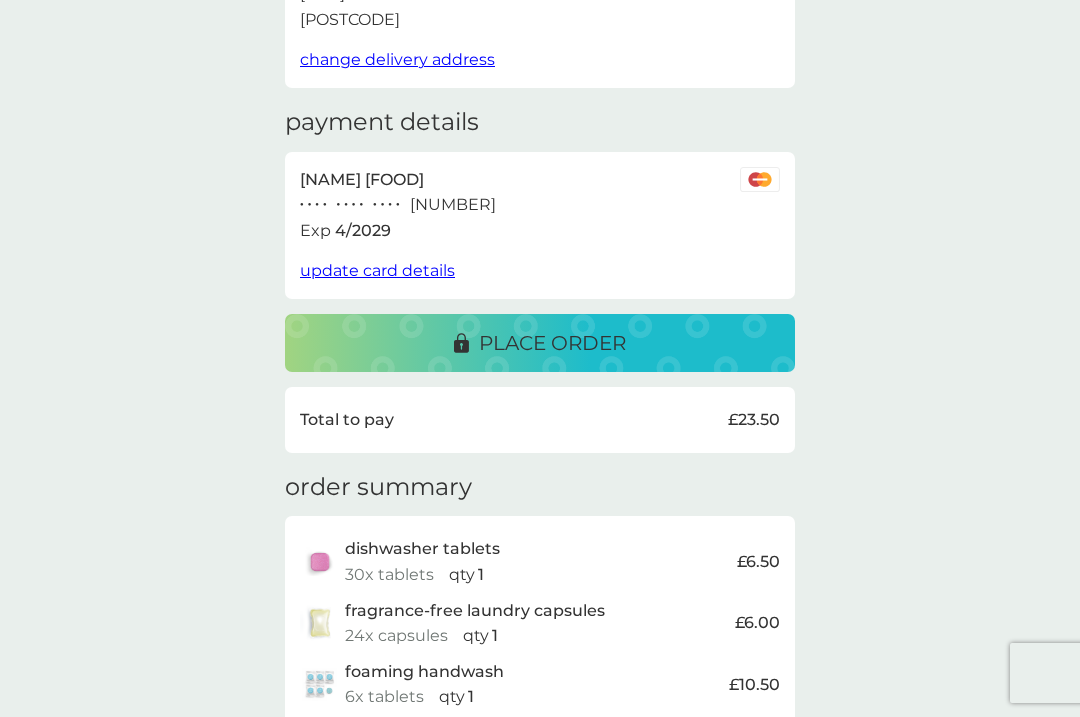 click on "place order" at bounding box center (552, 343) 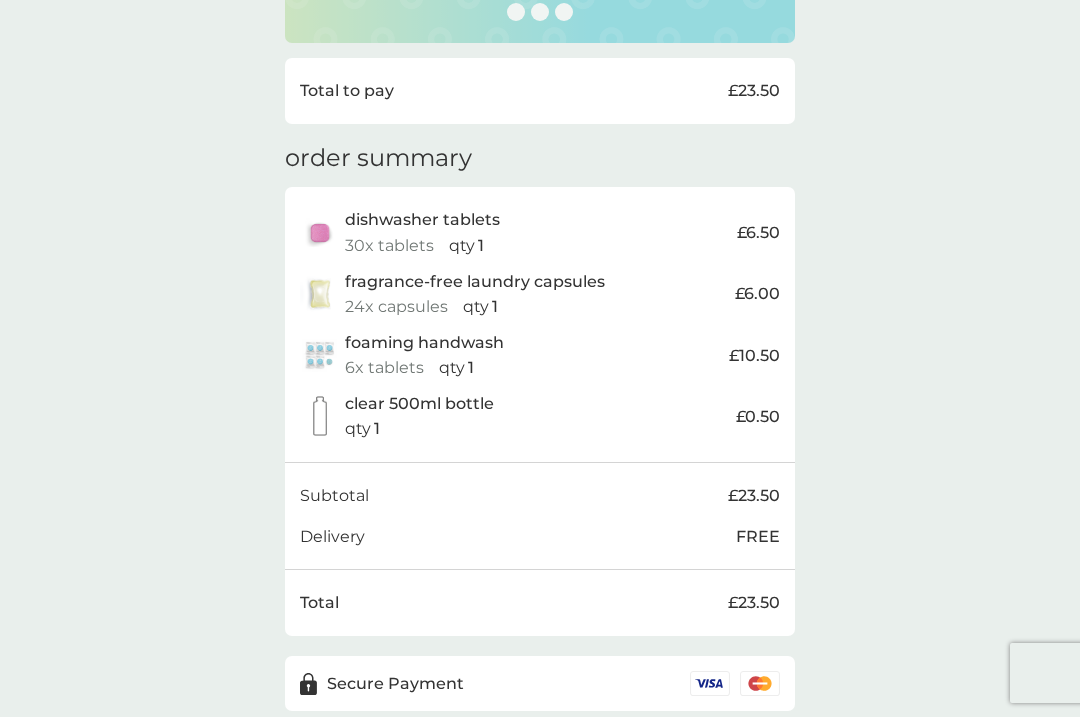 scroll, scrollTop: 560, scrollLeft: 0, axis: vertical 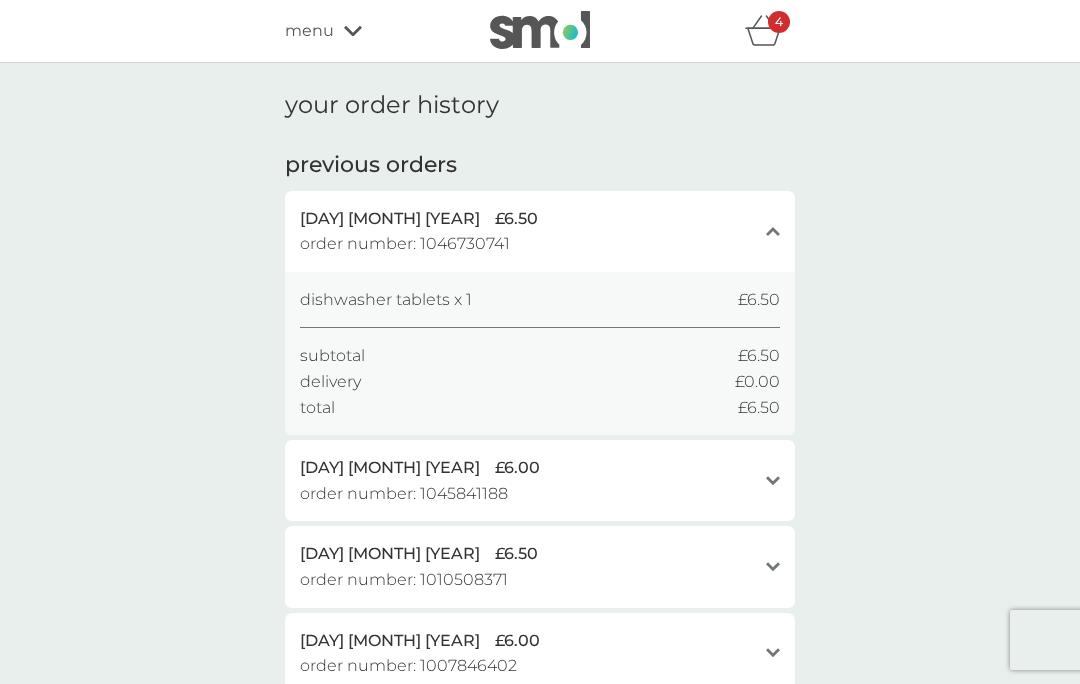 click 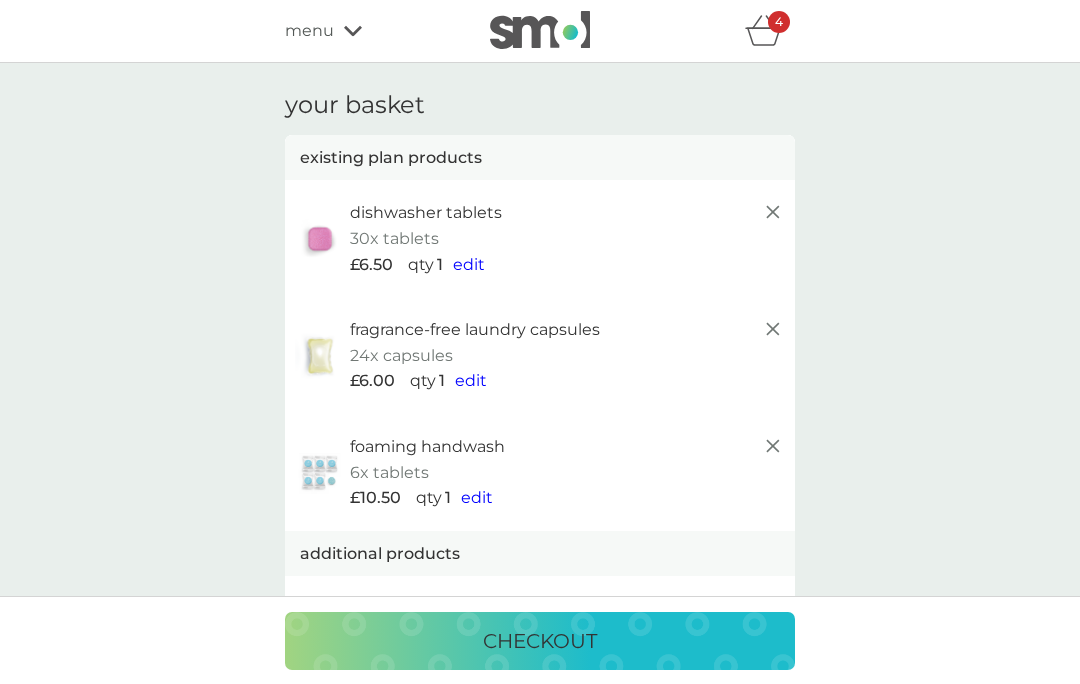 click on "checkout" at bounding box center [540, 641] 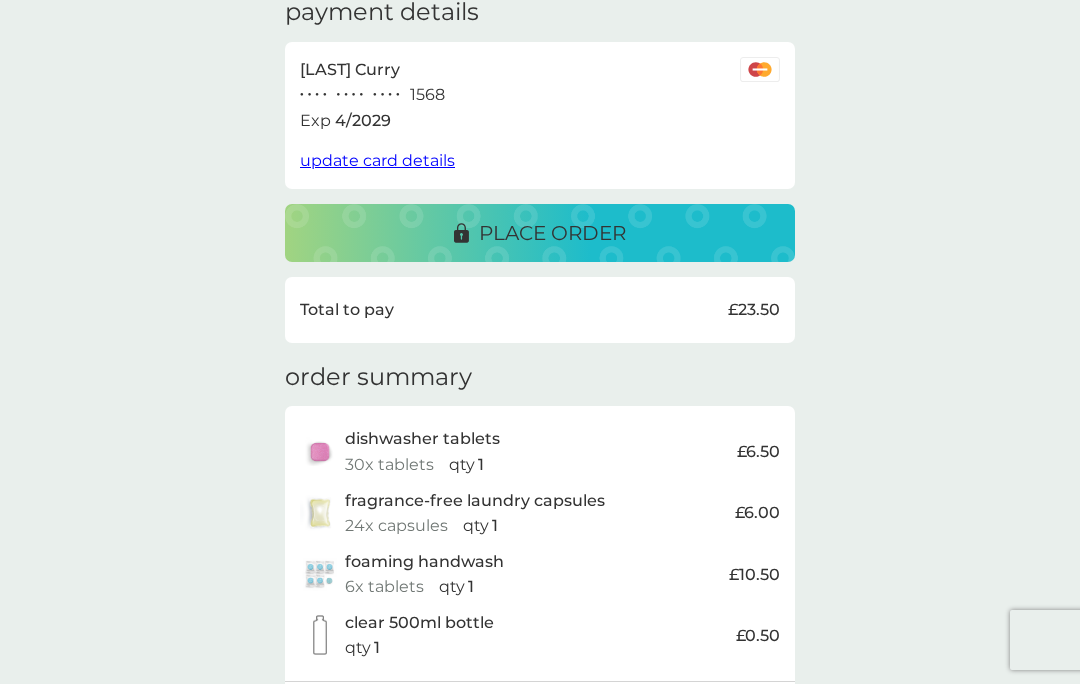 scroll, scrollTop: 329, scrollLeft: 0, axis: vertical 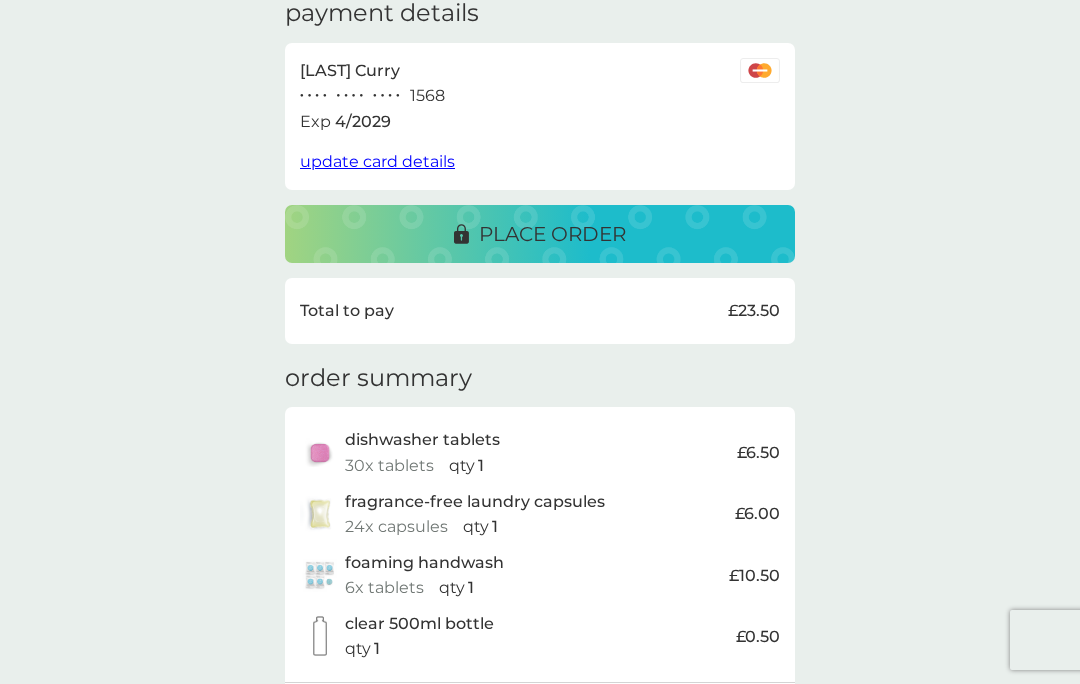 click on "place order" at bounding box center (540, 234) 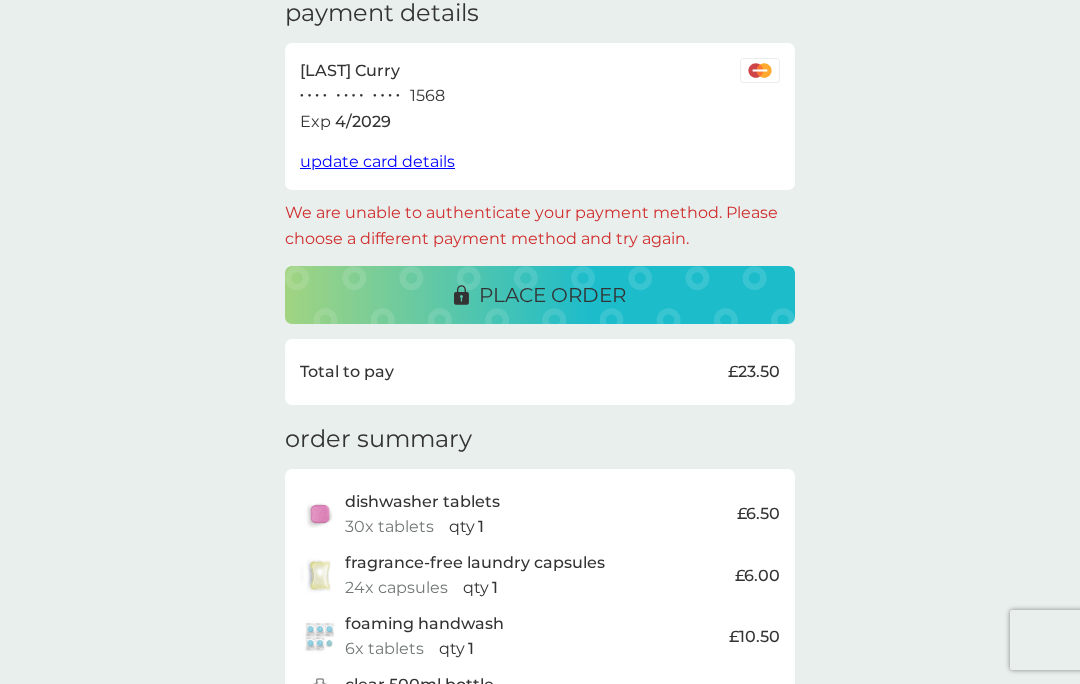 click on "place order" at bounding box center (552, 295) 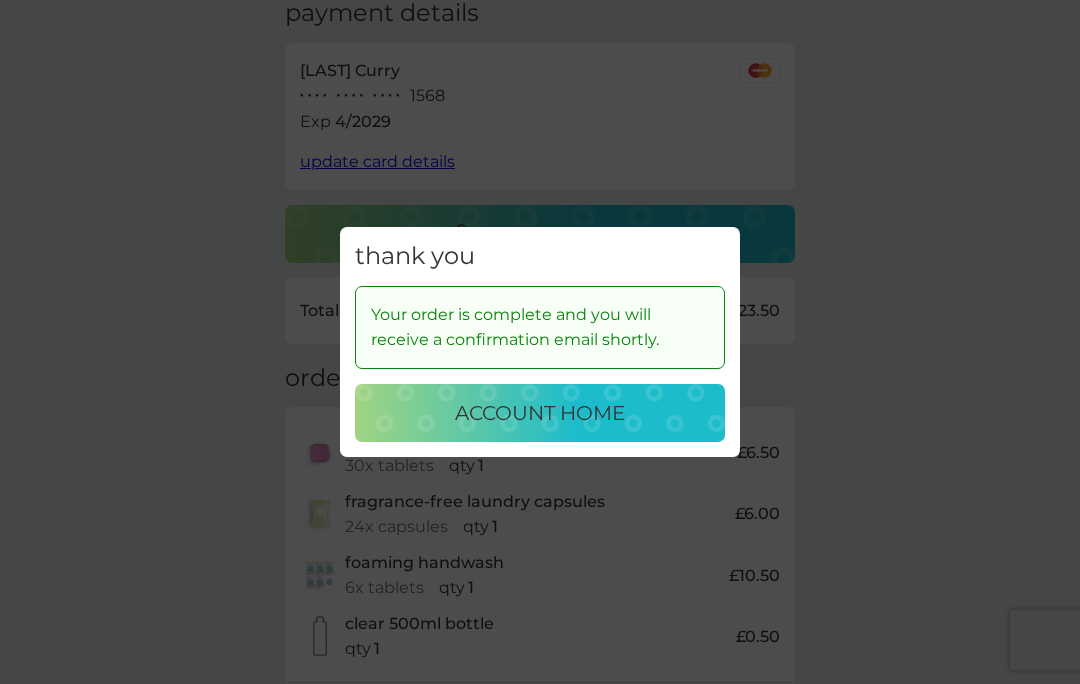 click on "account home" at bounding box center [540, 413] 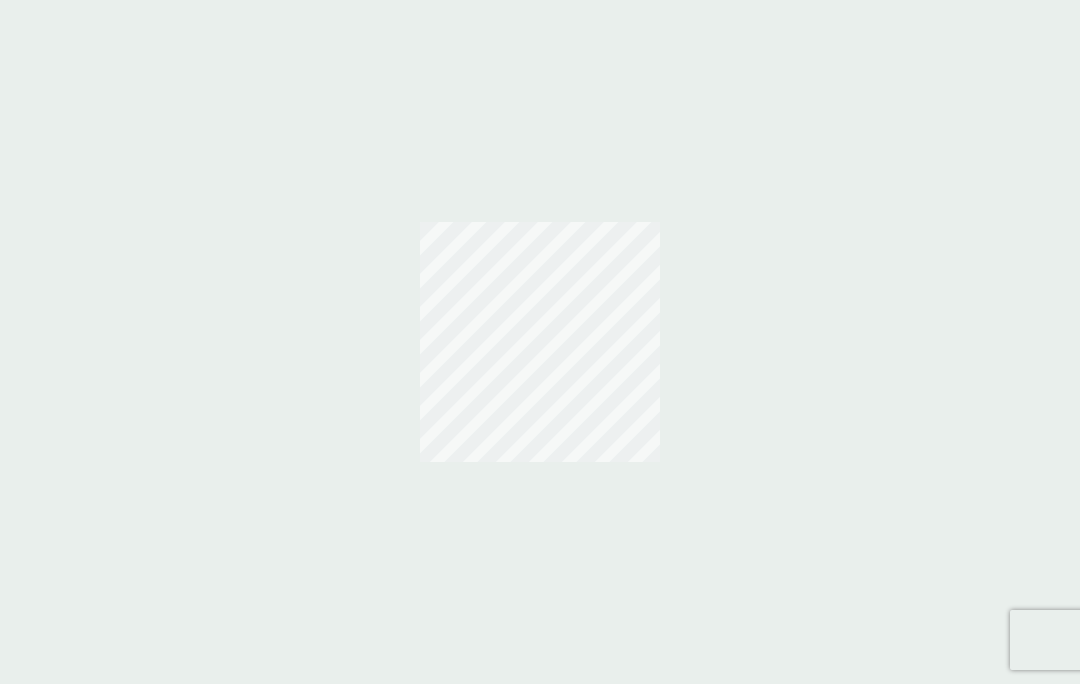 scroll, scrollTop: 0, scrollLeft: 0, axis: both 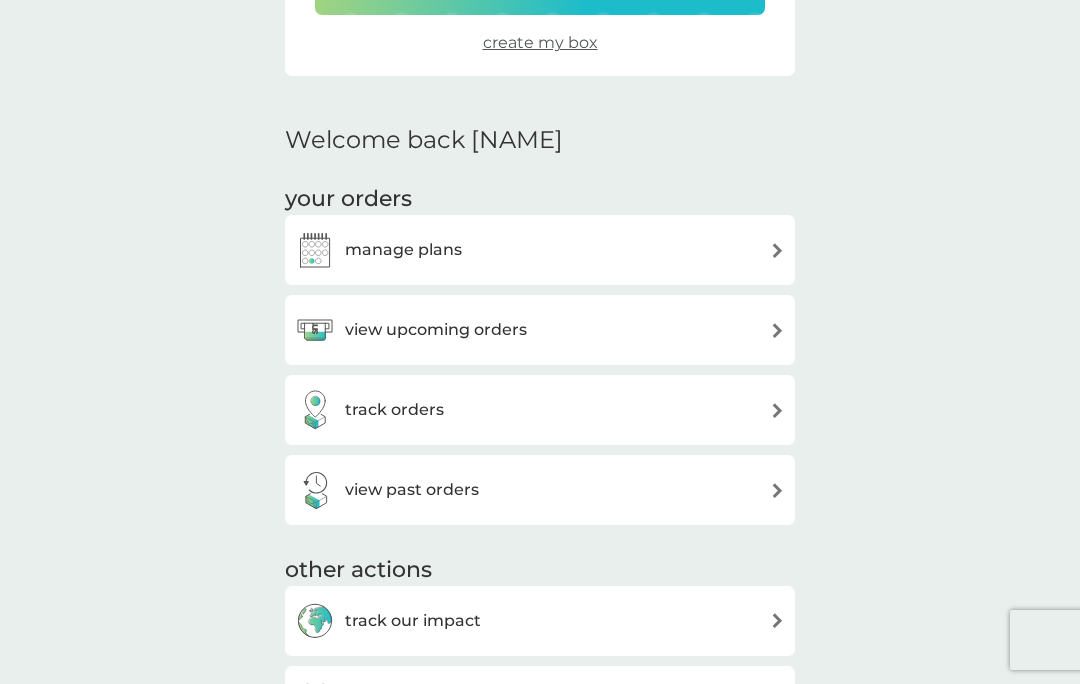 click on "track orders" at bounding box center [394, 410] 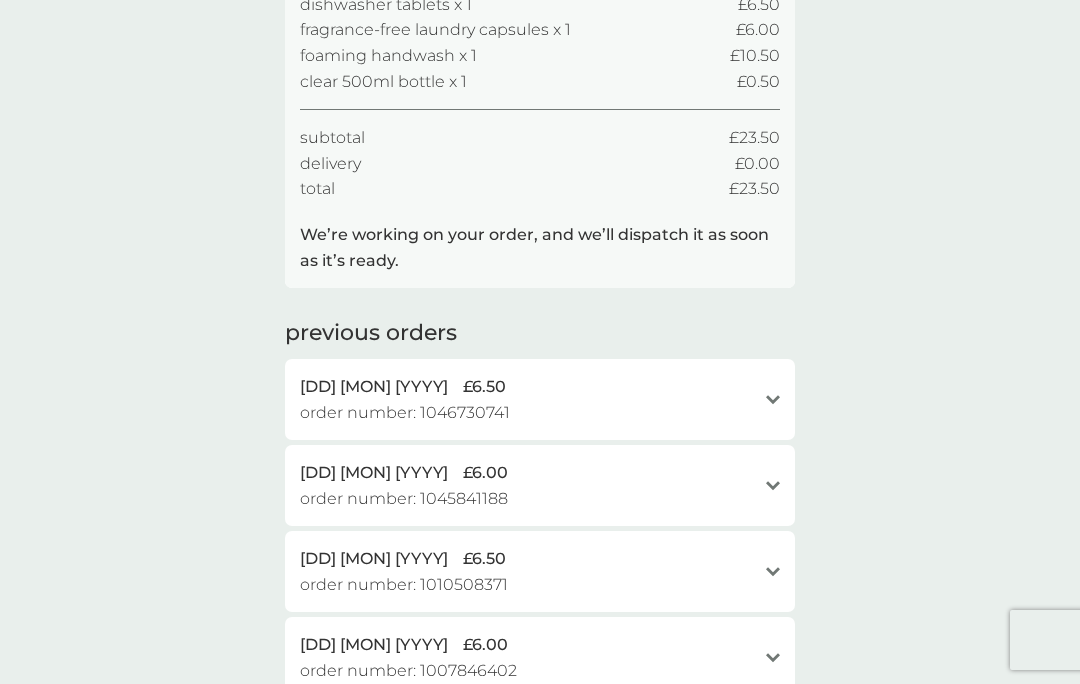 scroll, scrollTop: 0, scrollLeft: 0, axis: both 